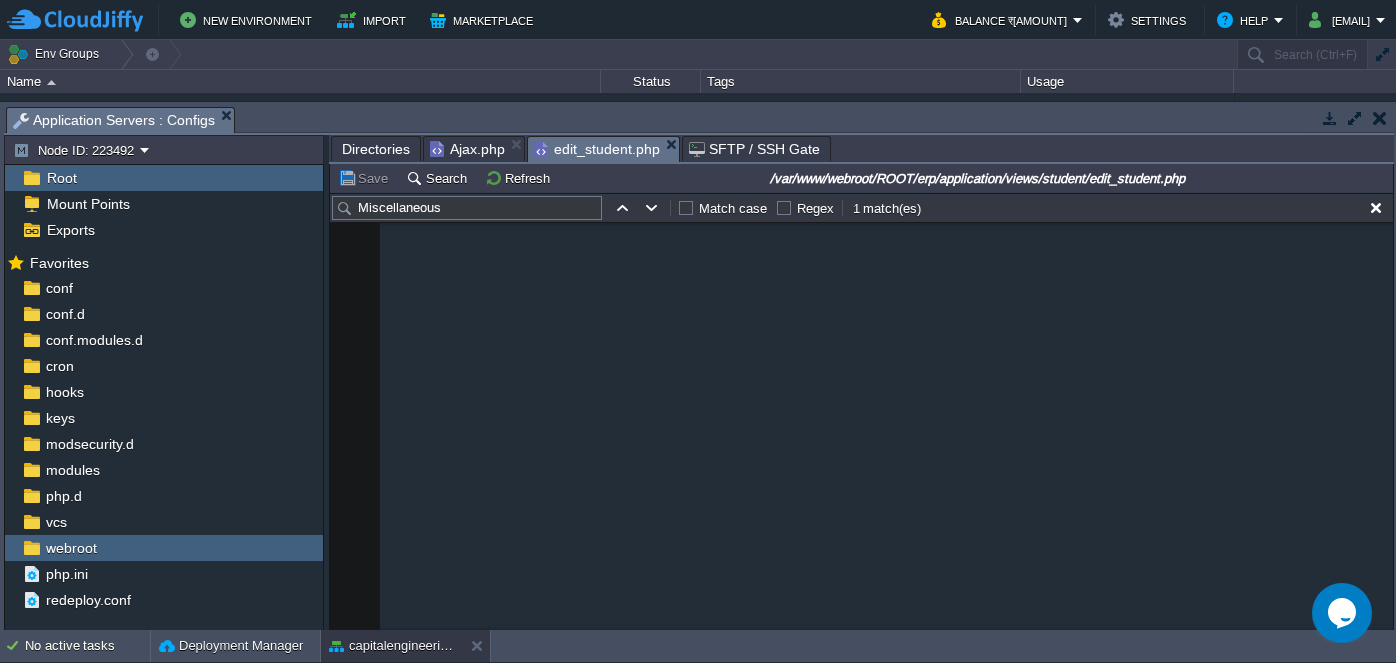 scroll, scrollTop: 0, scrollLeft: 0, axis: both 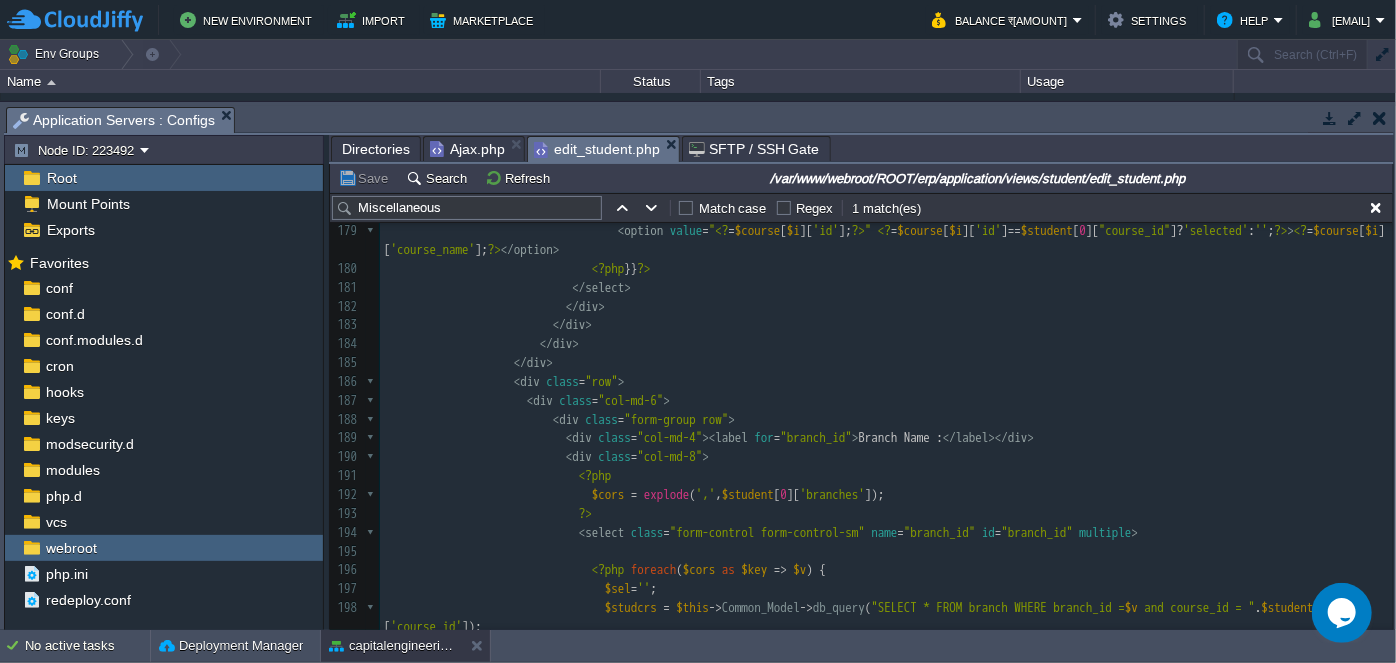 click on "</ div >" at bounding box center [886, 363] 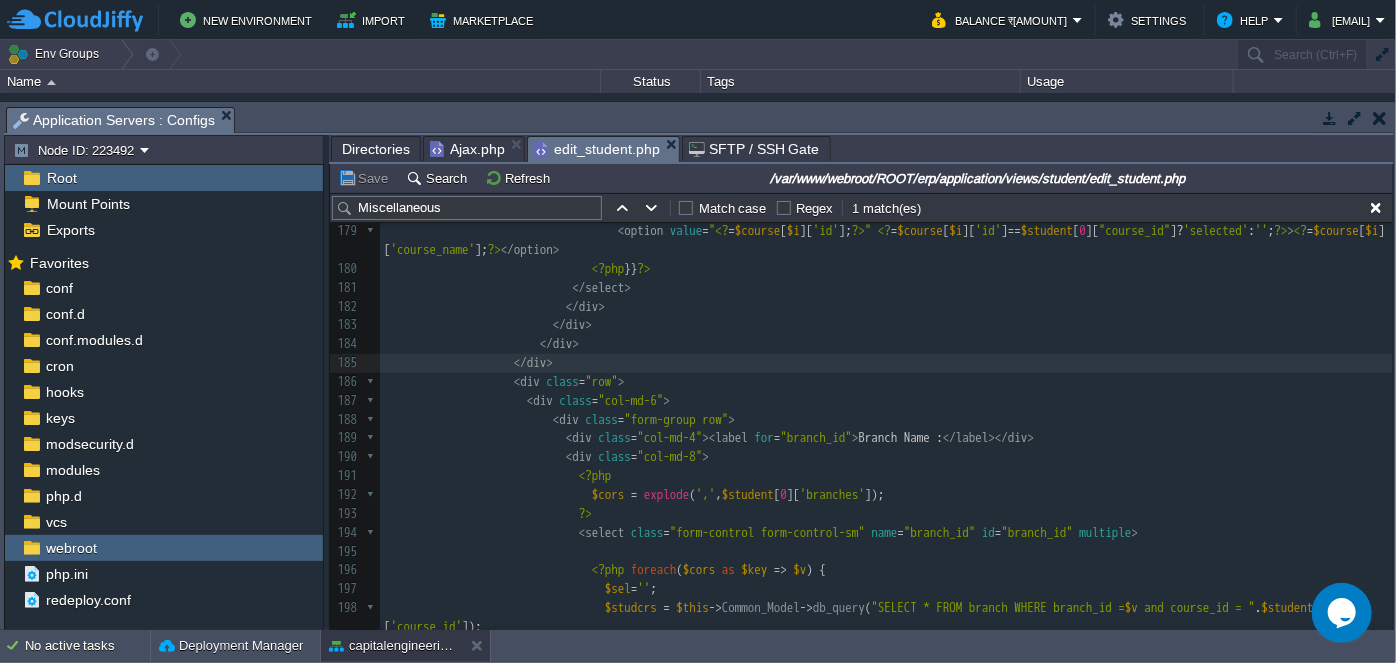 click on "Directories" at bounding box center [376, 149] 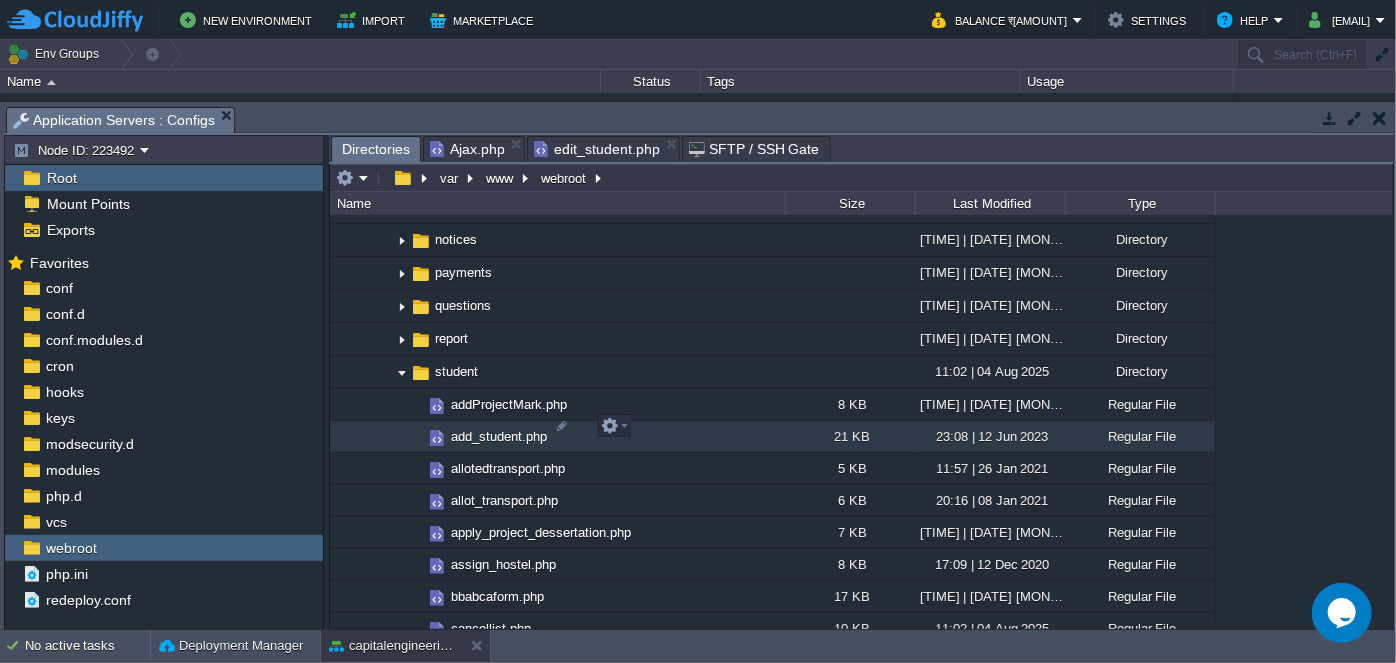 scroll, scrollTop: 2181, scrollLeft: 0, axis: vertical 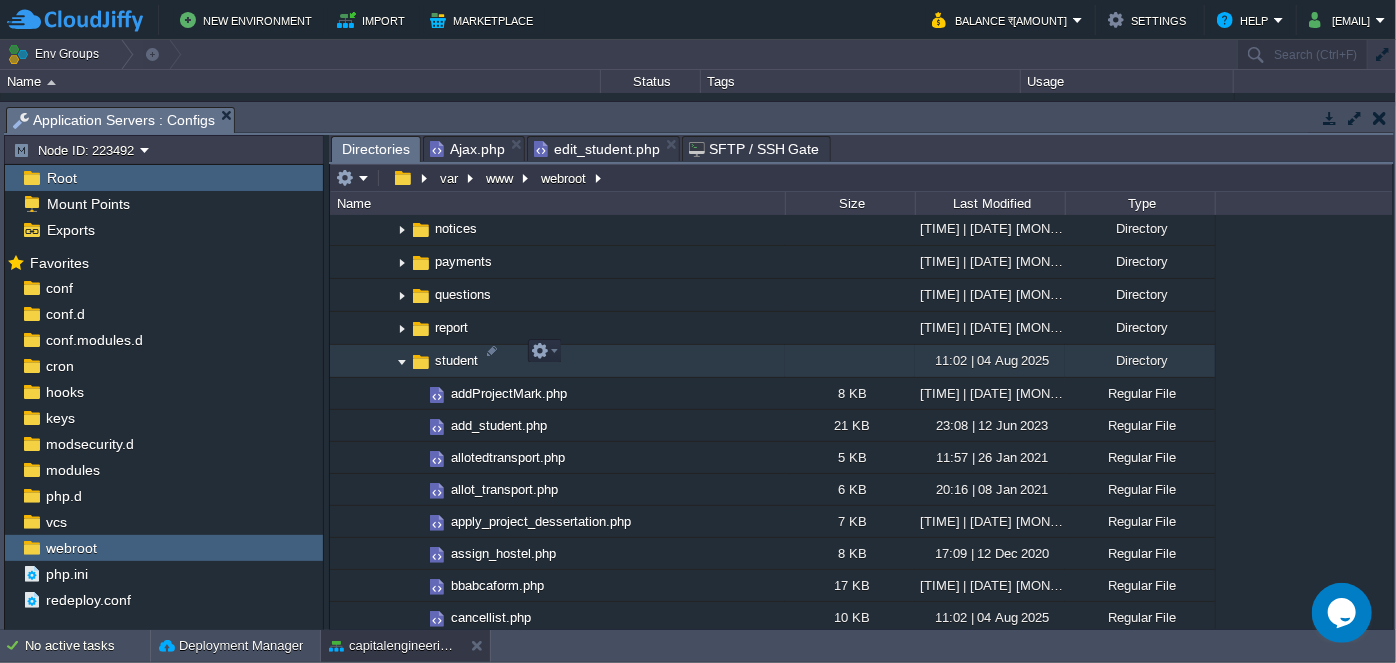 click at bounding box center [402, 361] 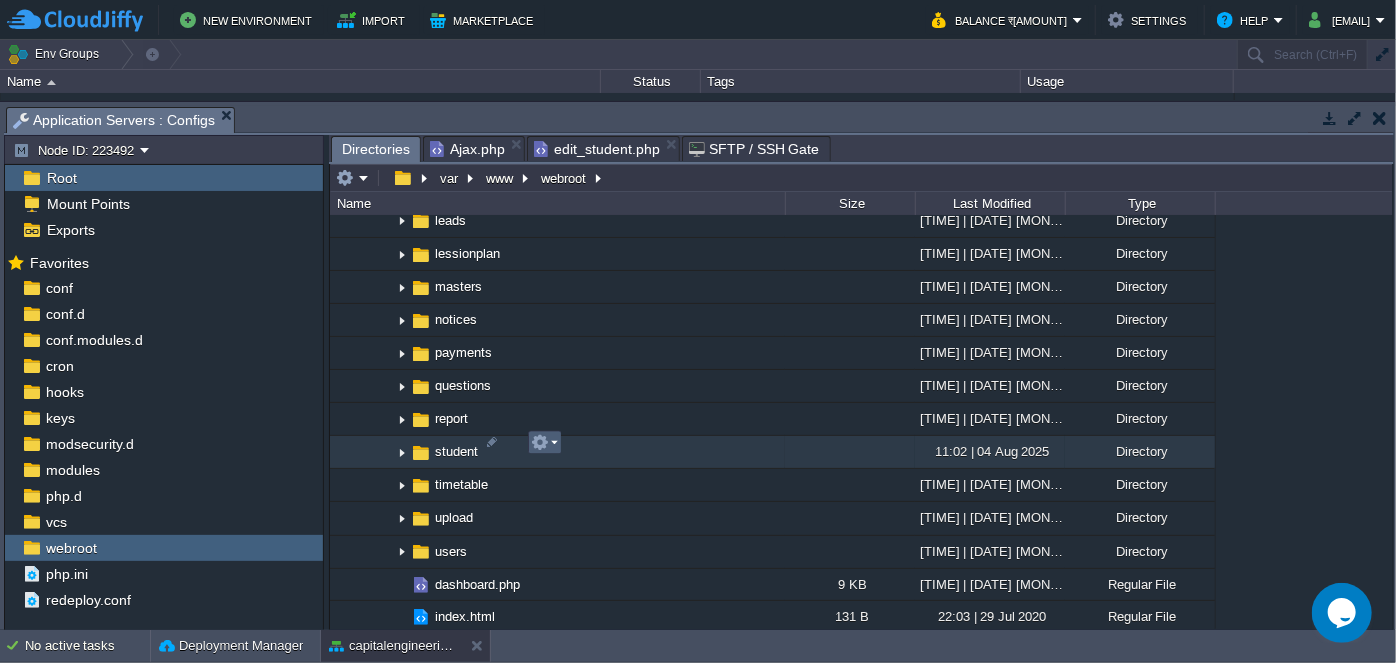 scroll, scrollTop: 2000, scrollLeft: 0, axis: vertical 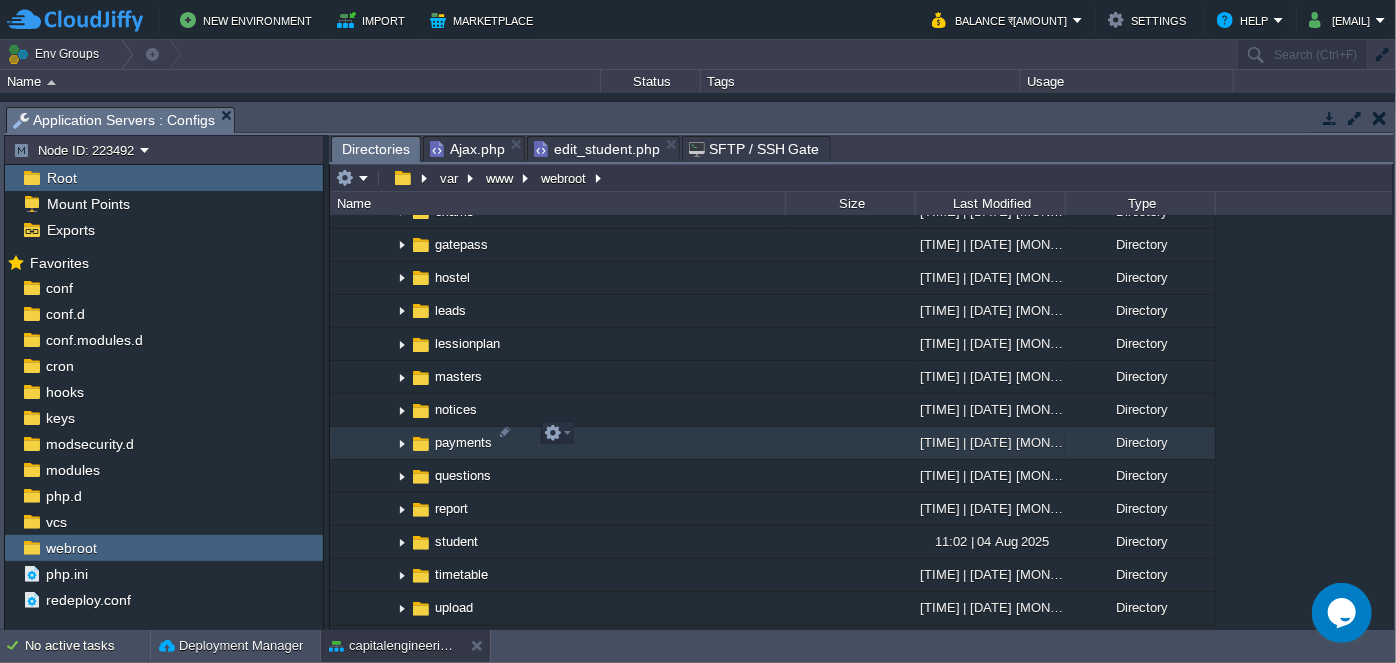 click at bounding box center [402, 443] 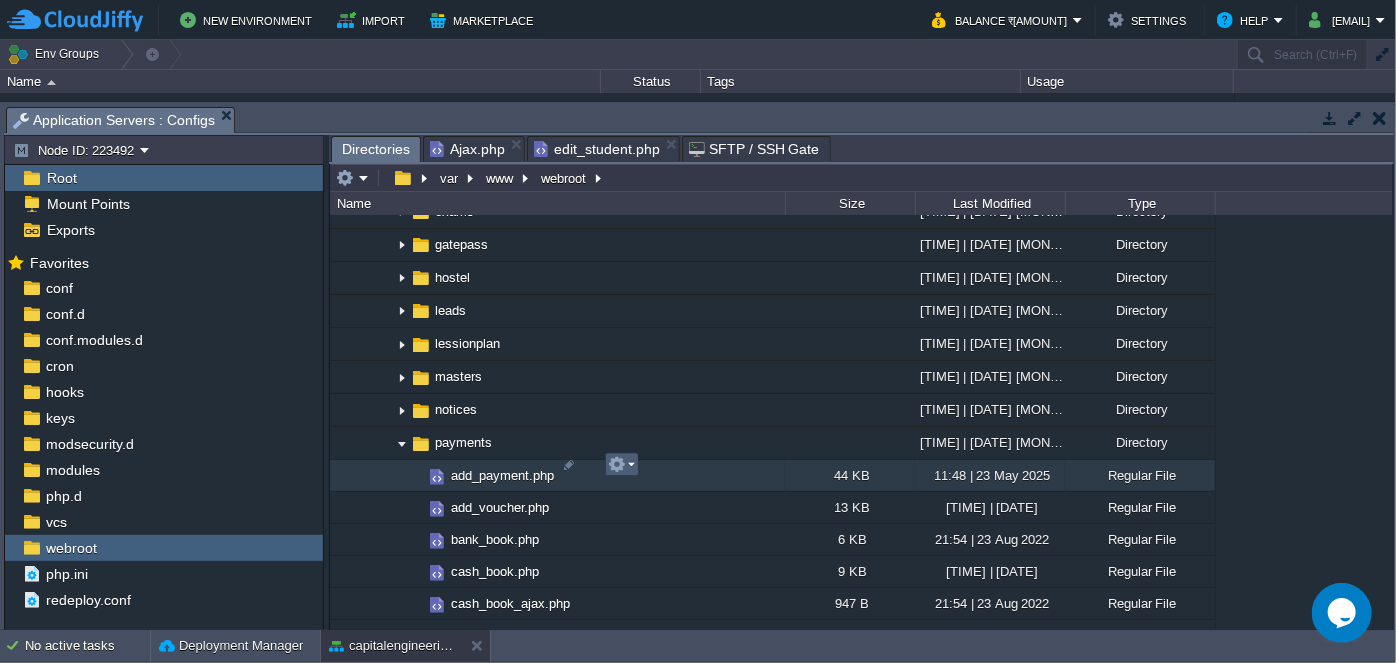 click at bounding box center (621, 465) 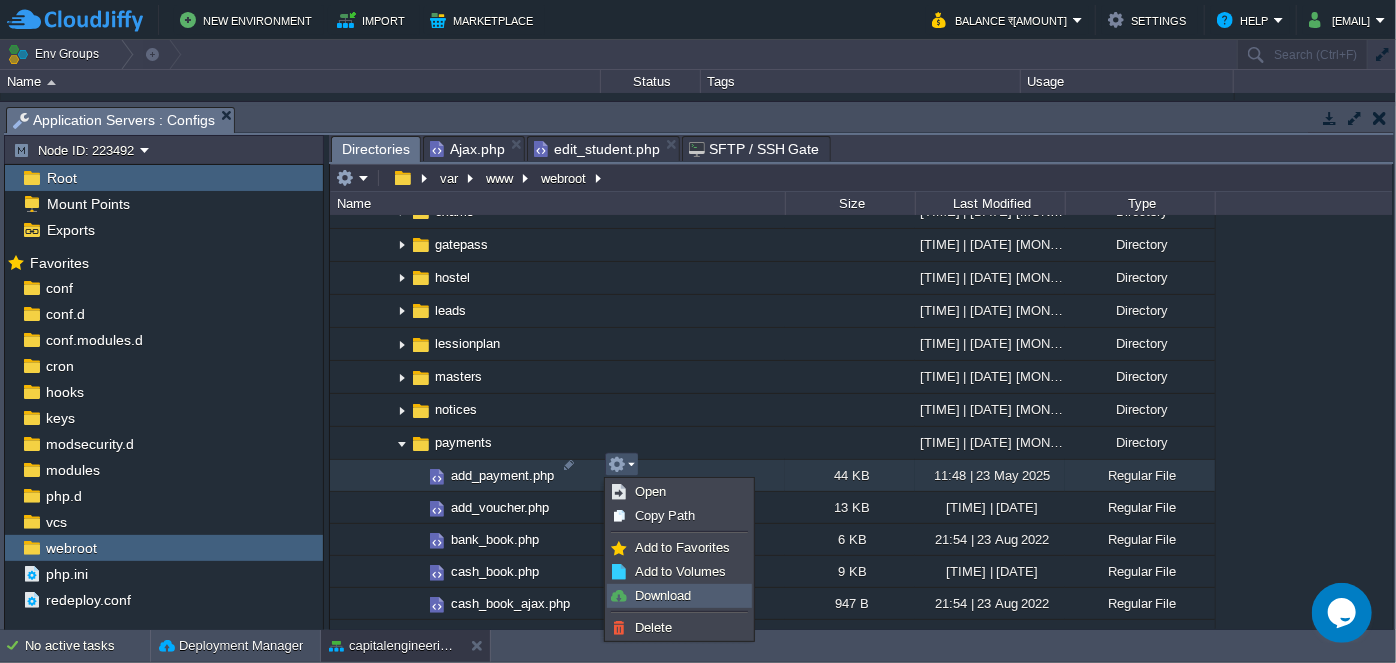 click on "Download" at bounding box center (663, 595) 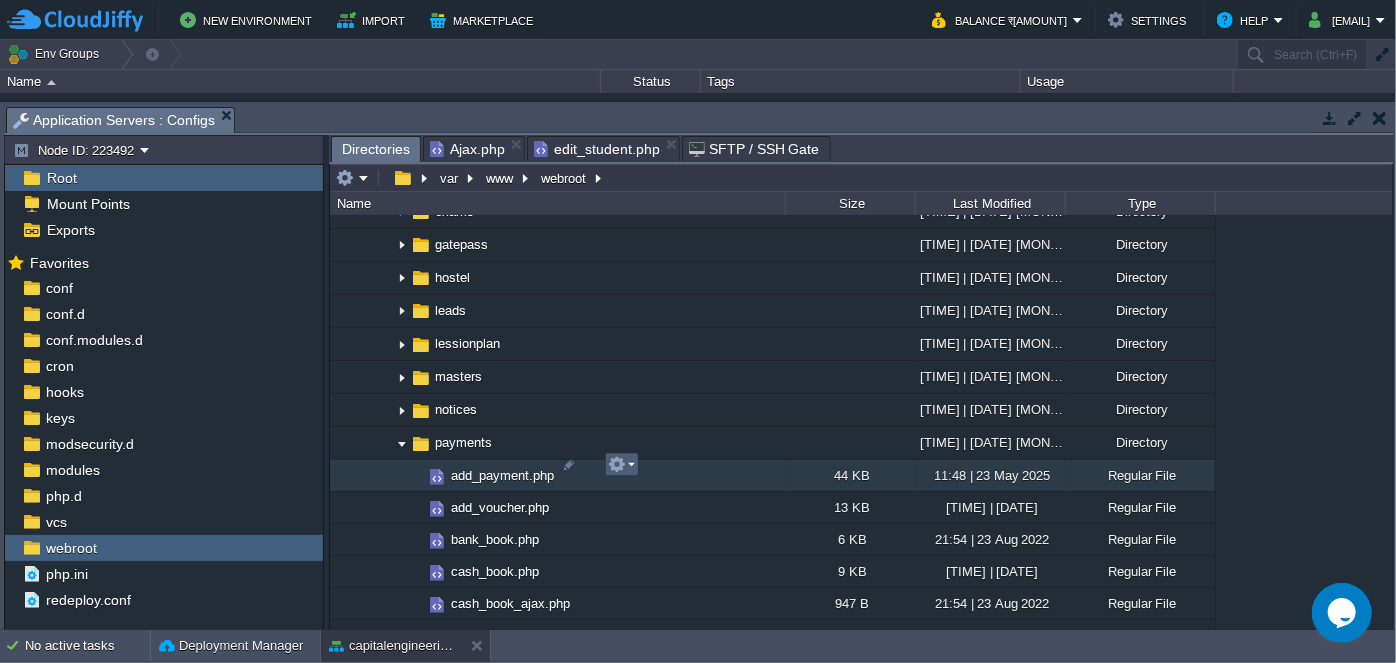 click at bounding box center (621, 465) 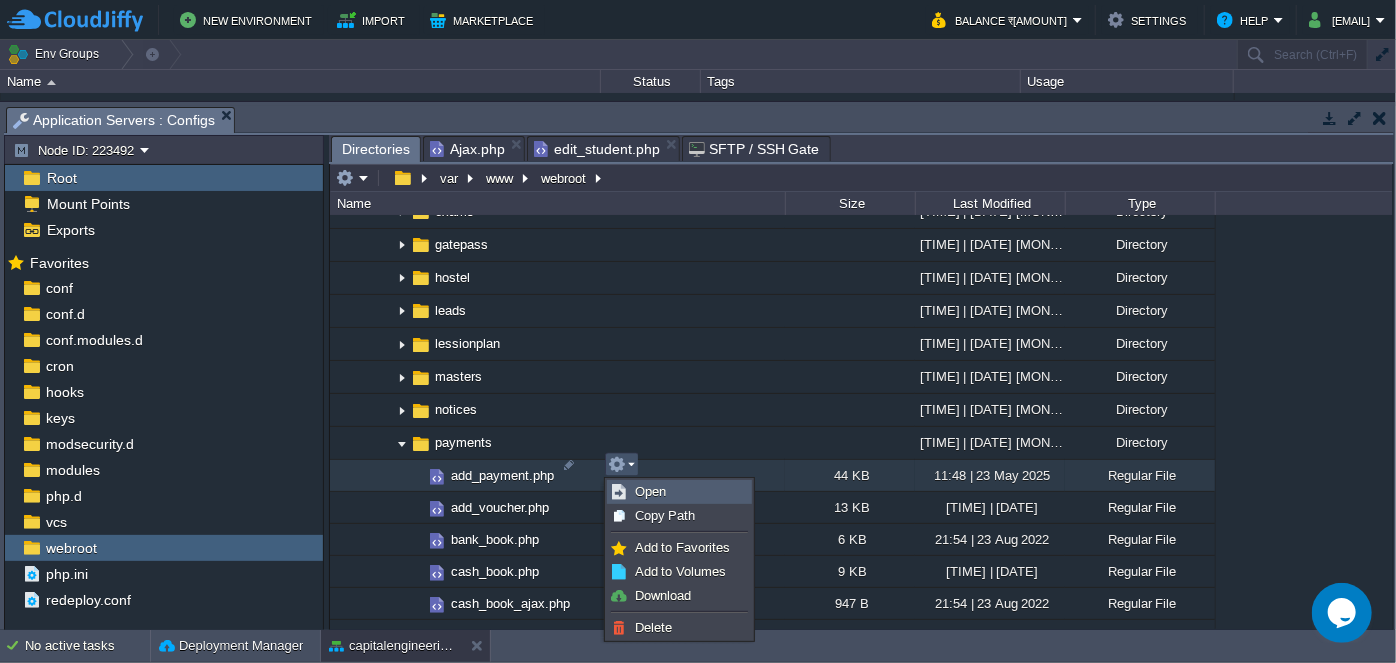 click on "Open" at bounding box center (679, 492) 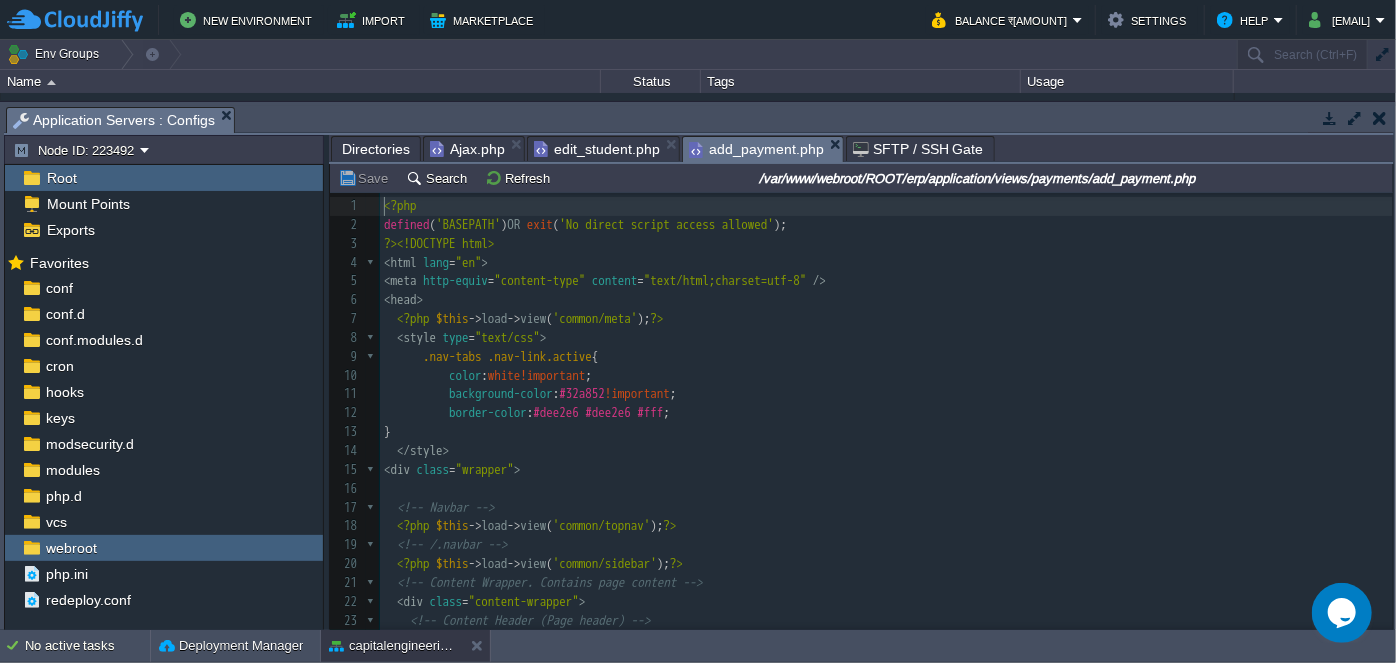 scroll, scrollTop: 6, scrollLeft: 0, axis: vertical 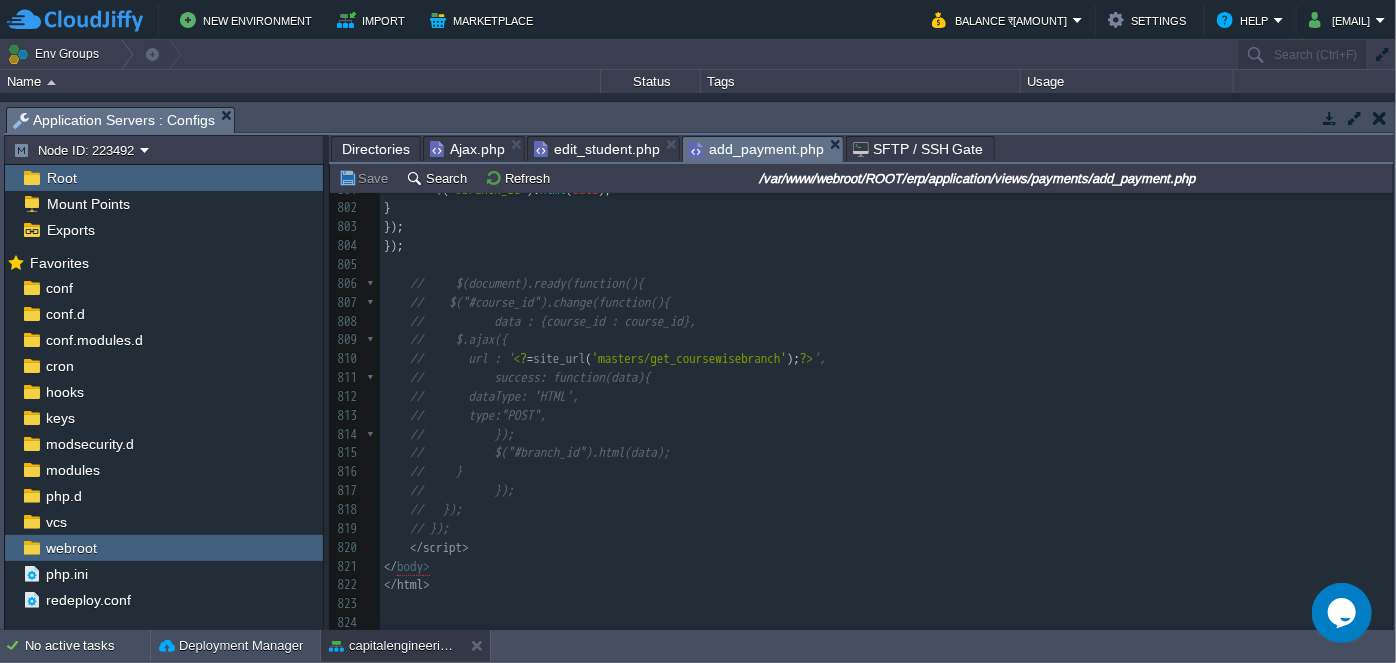click on "//       type:"POST"," at bounding box center [886, 416] 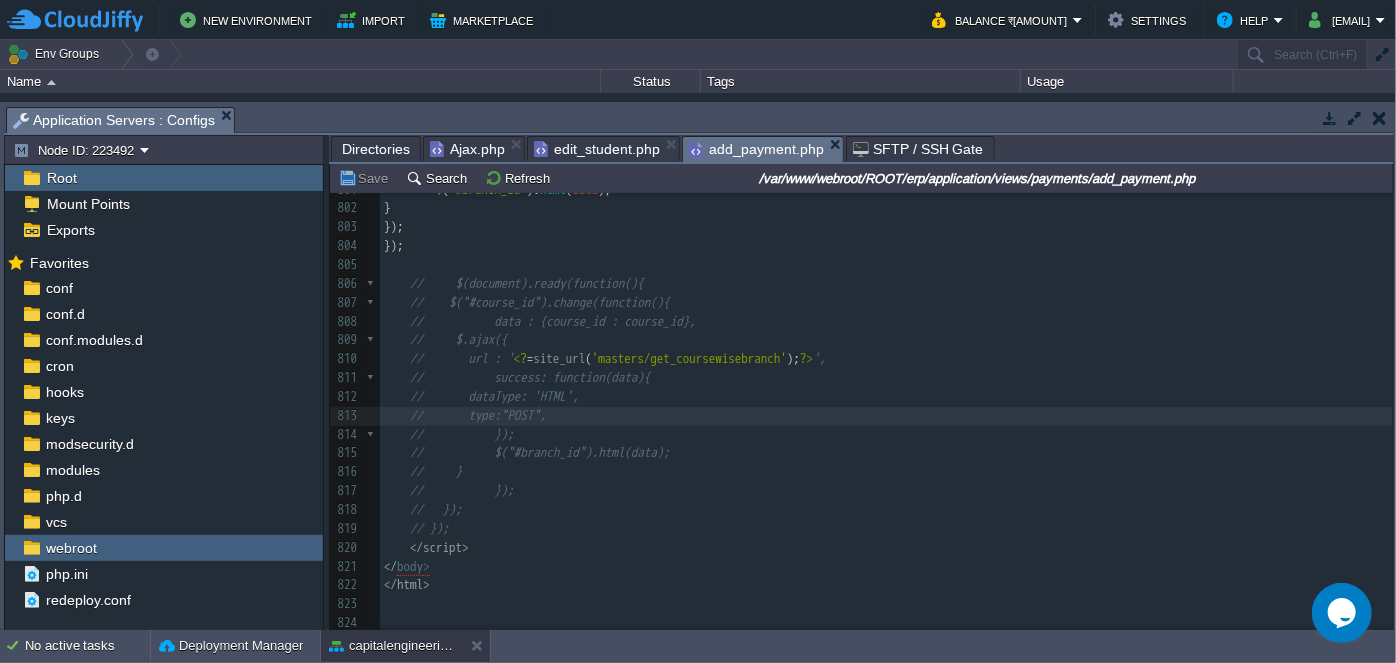 type on "-" 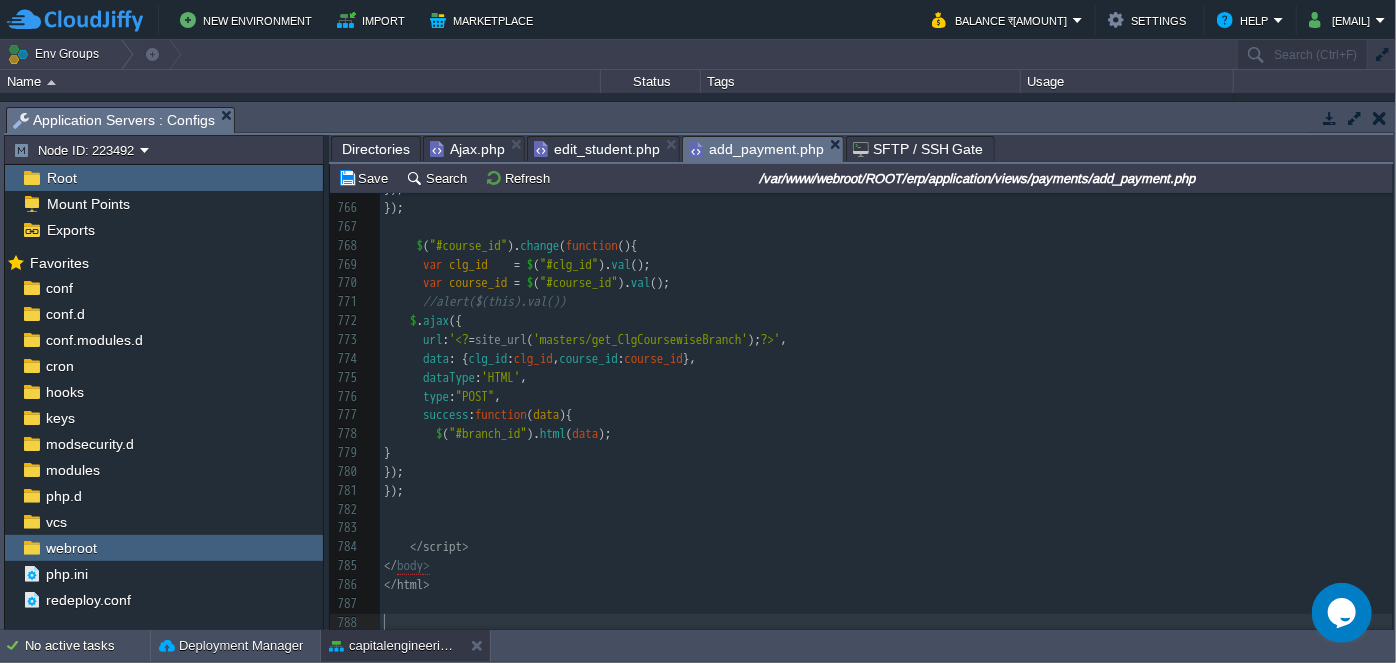 scroll, scrollTop: 15054, scrollLeft: 0, axis: vertical 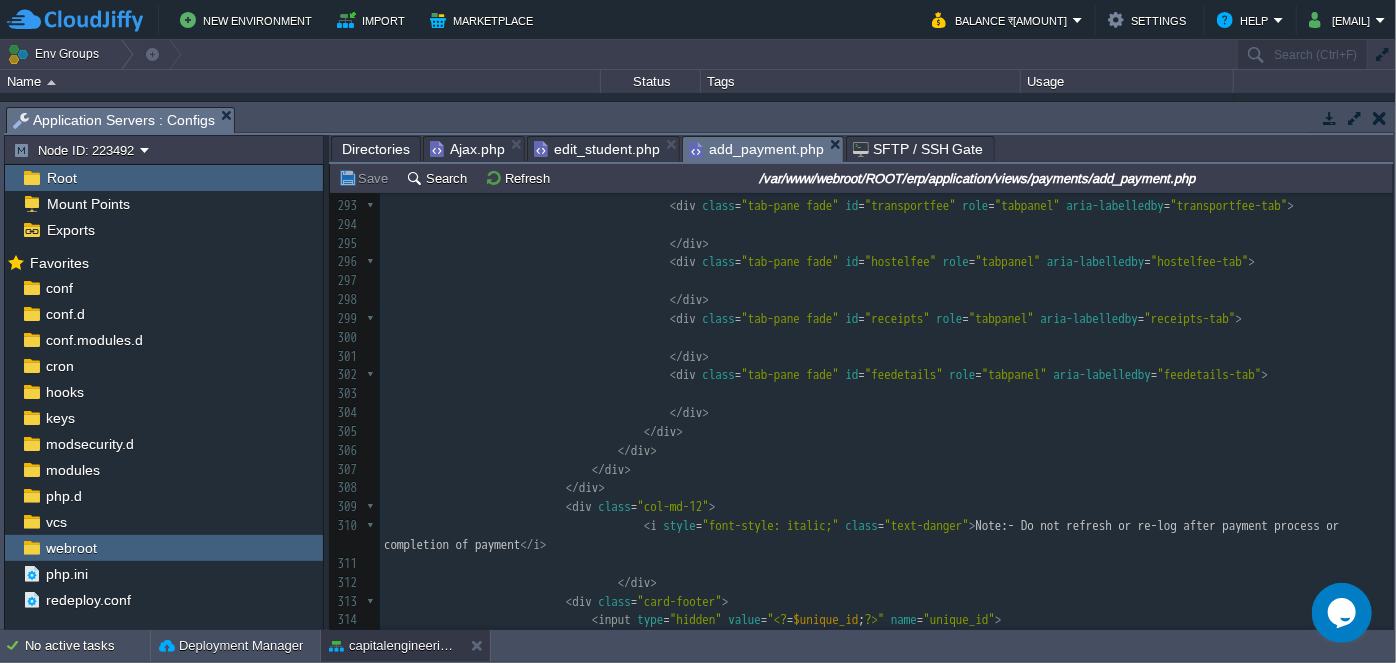 click on "Directories" at bounding box center [376, 149] 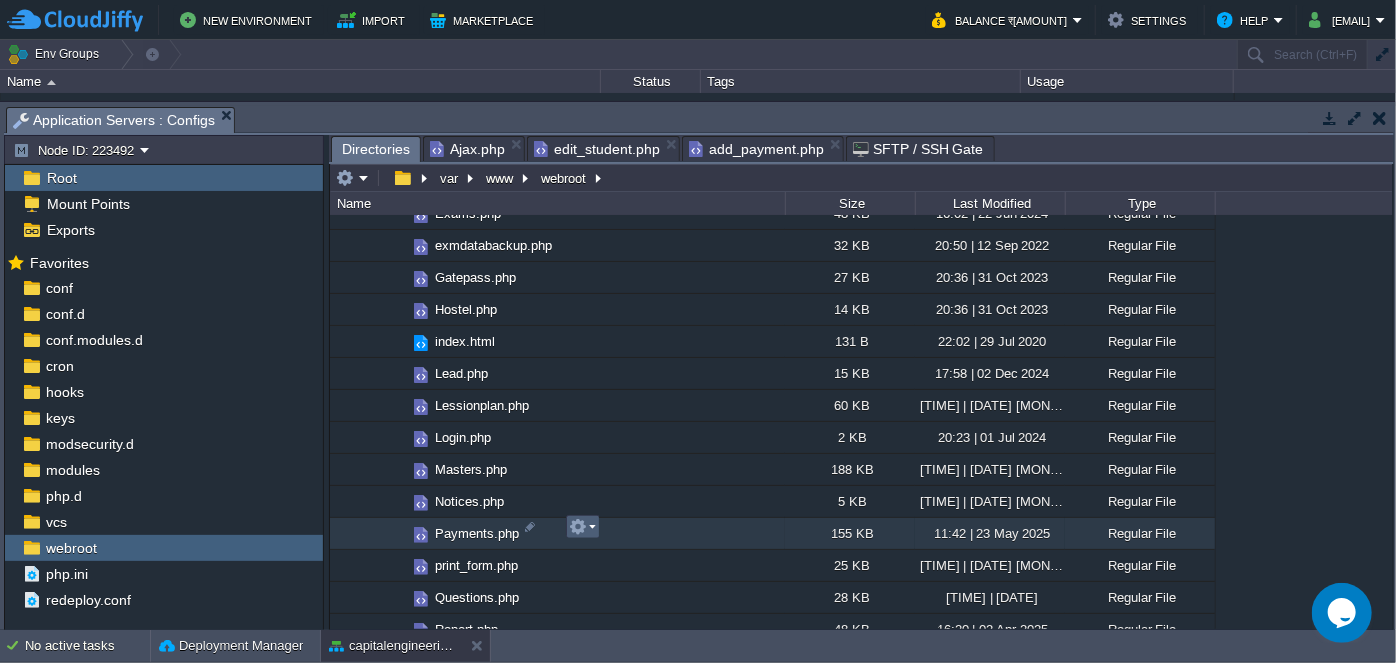 click at bounding box center [582, 527] 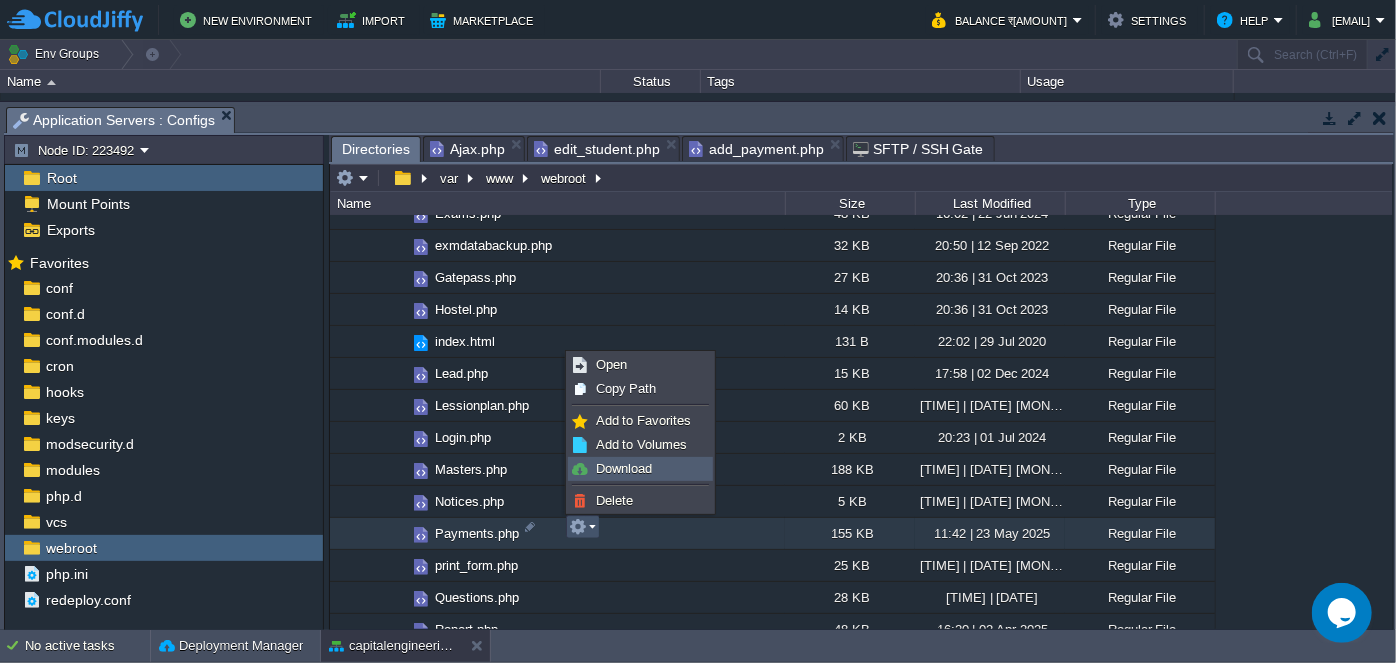 click on "Download" at bounding box center [624, 468] 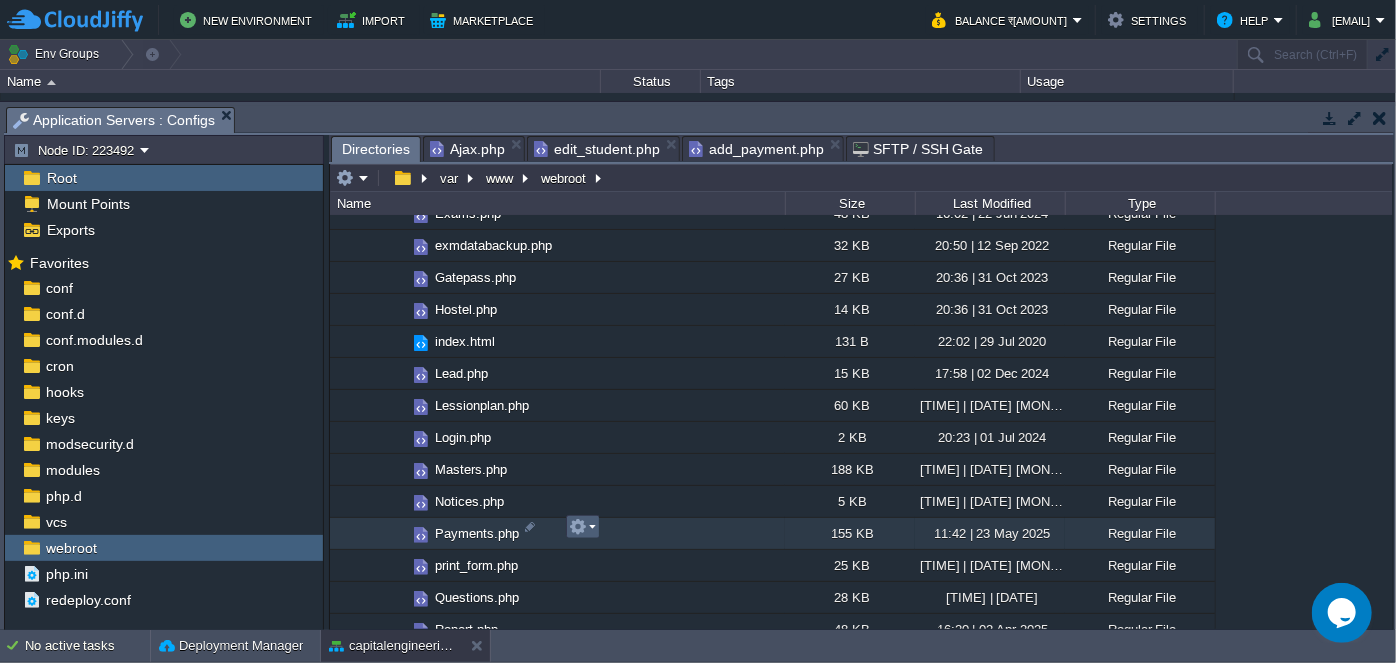 click at bounding box center [583, 527] 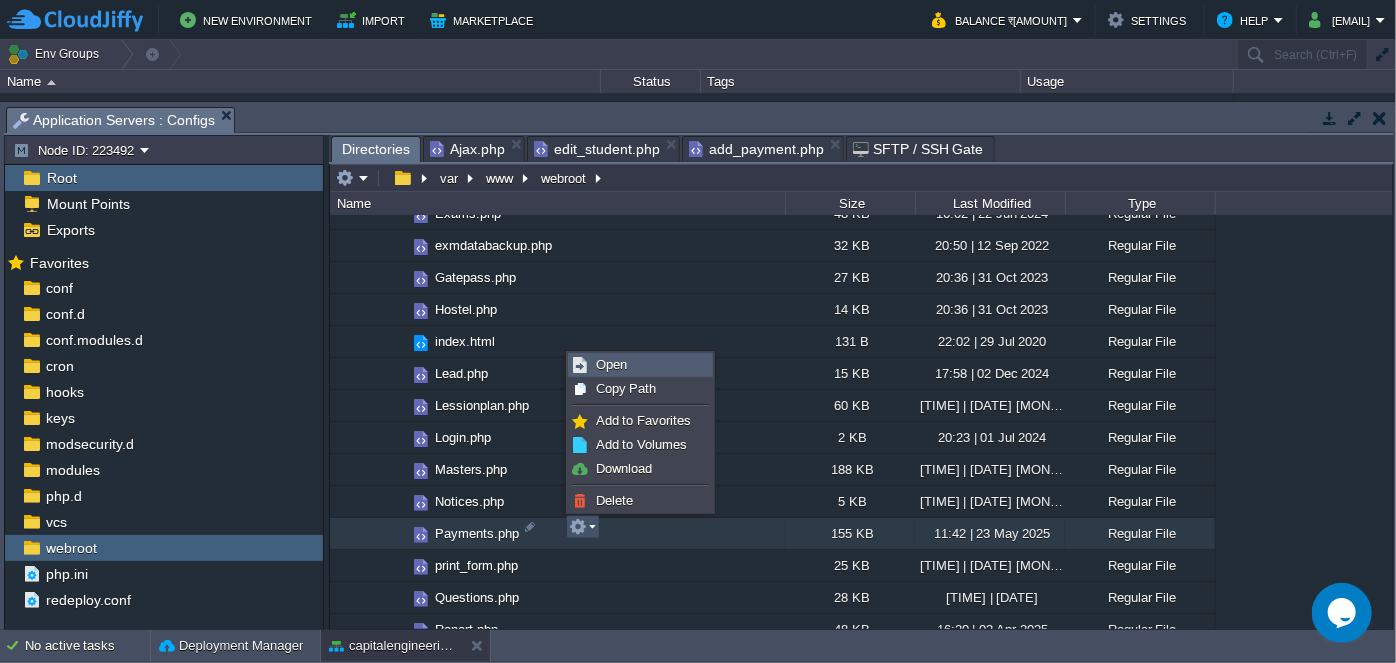 click on "Open" at bounding box center (611, 364) 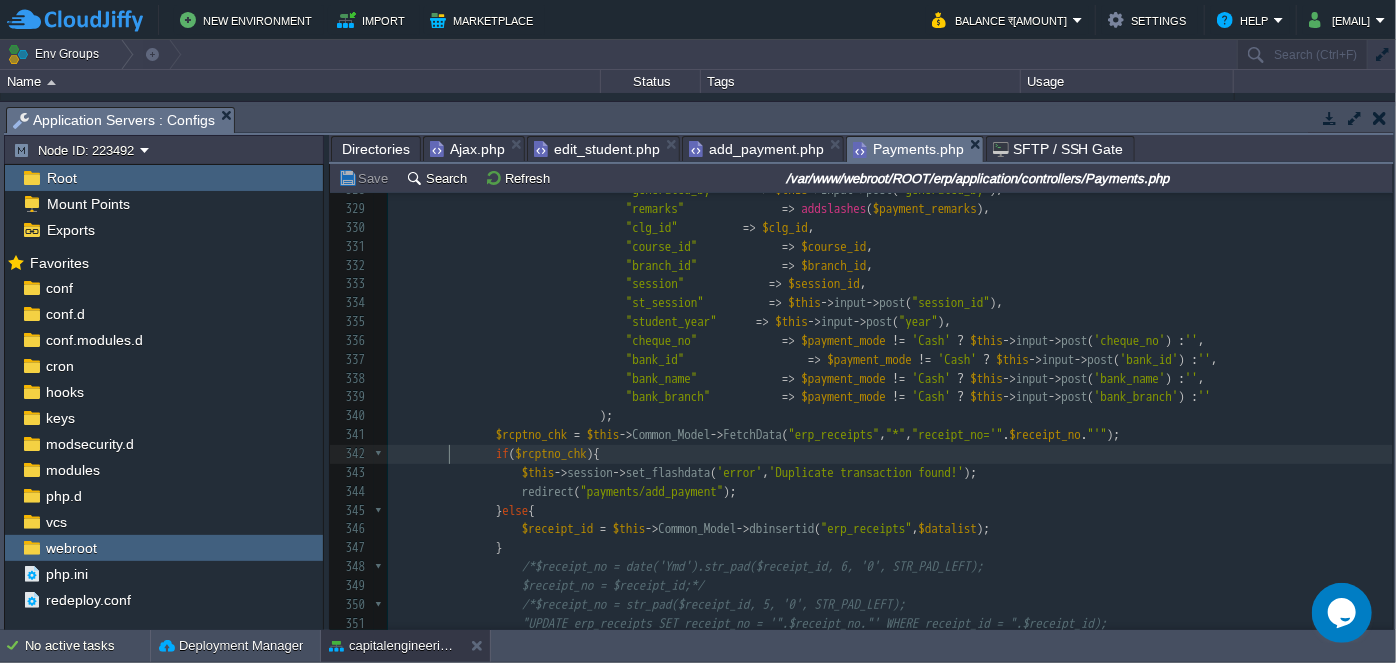 click at bounding box center (457, 454) 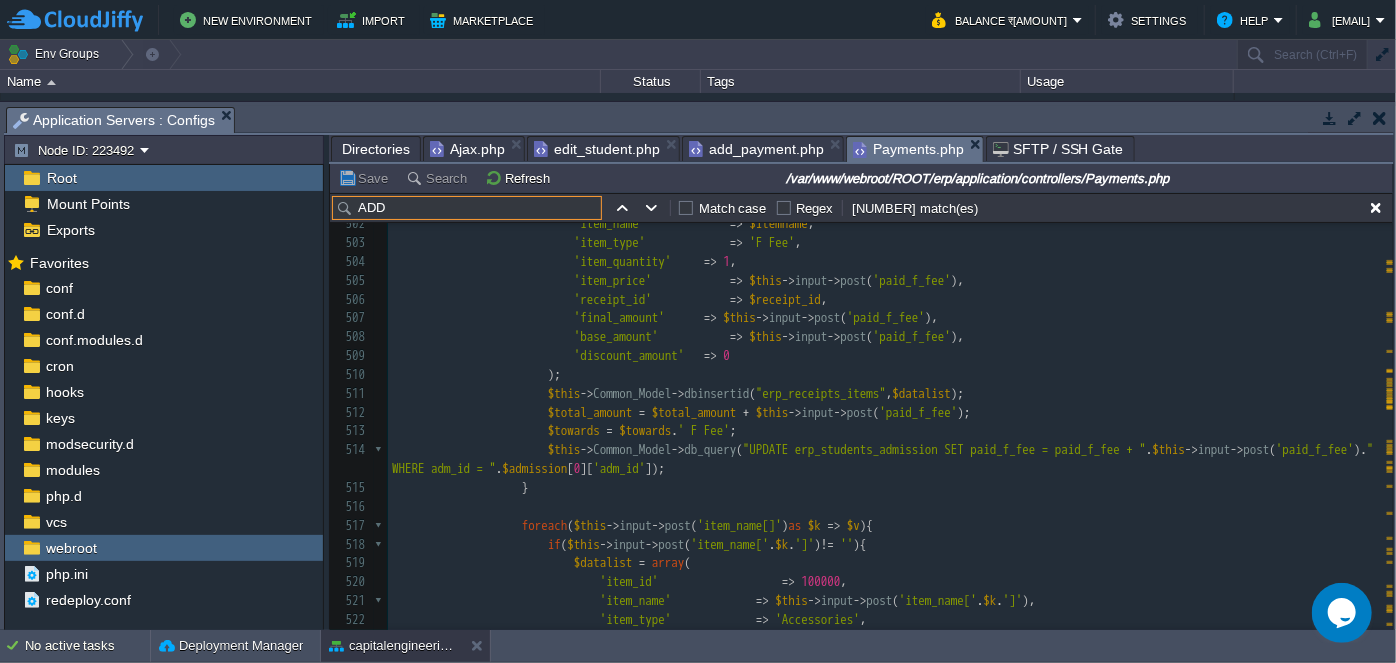 type on "ADD" 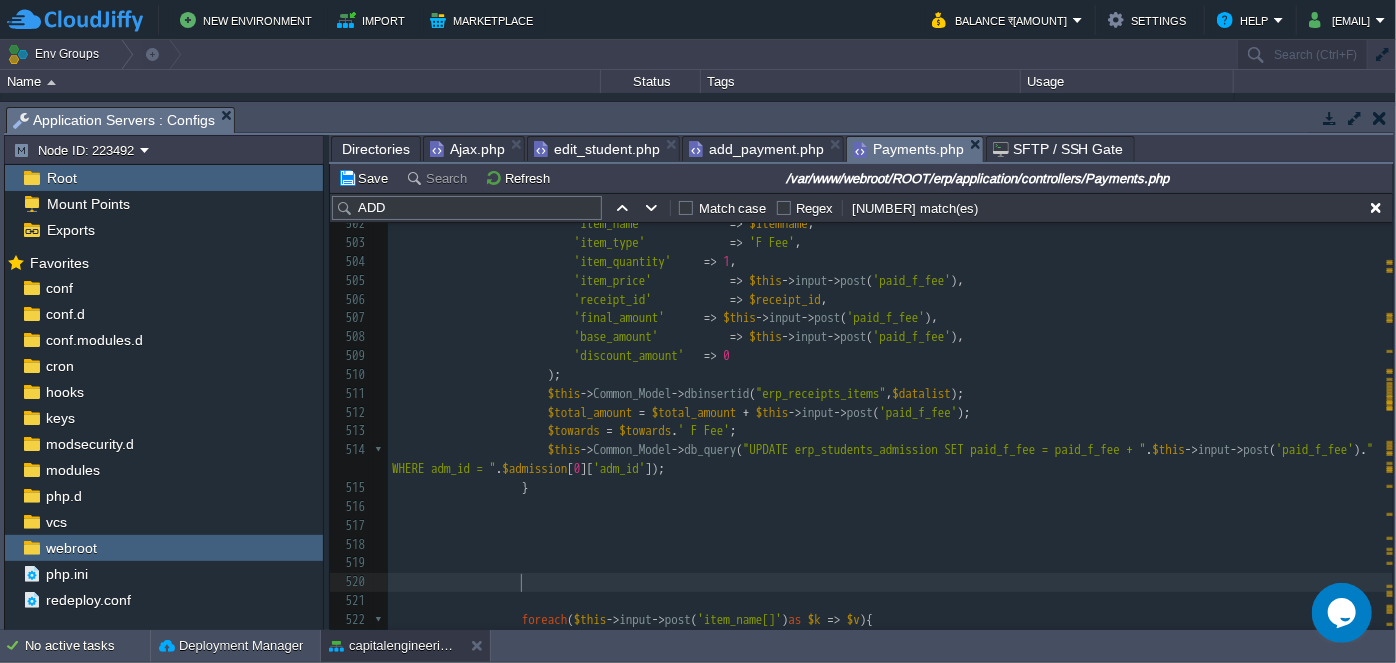 scroll, scrollTop: 10299, scrollLeft: 0, axis: vertical 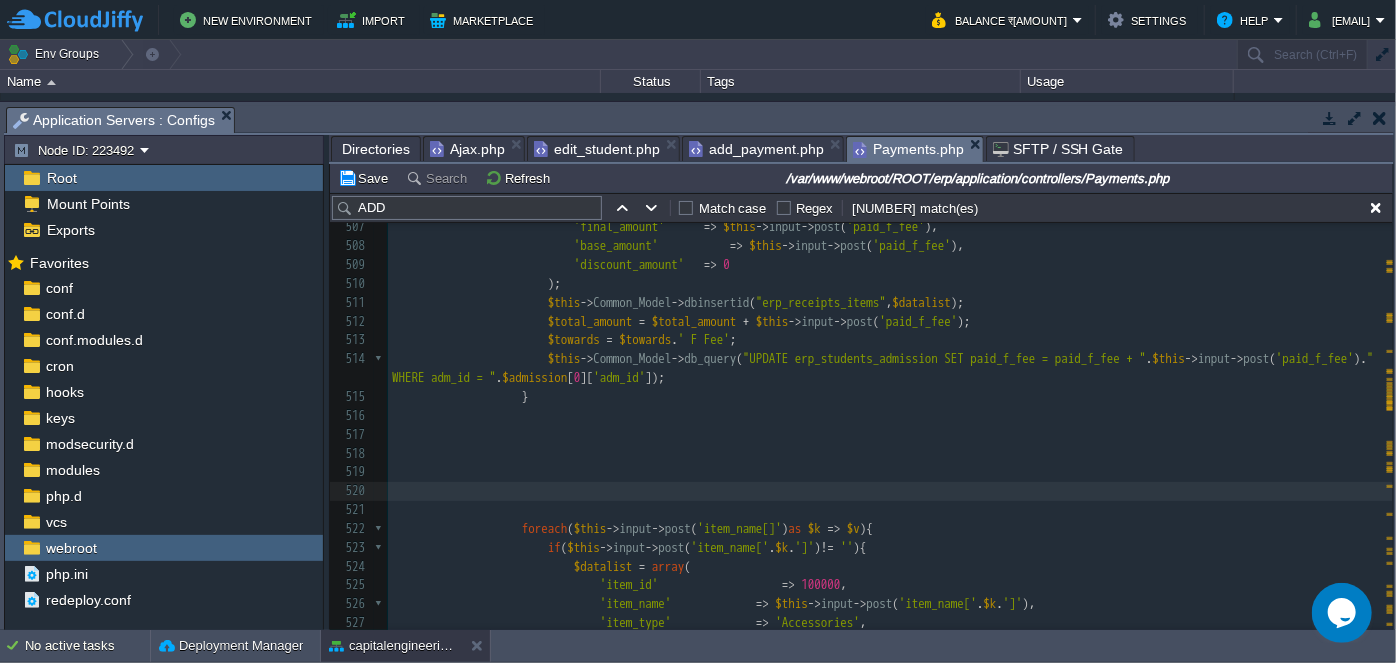 click at bounding box center [890, 435] 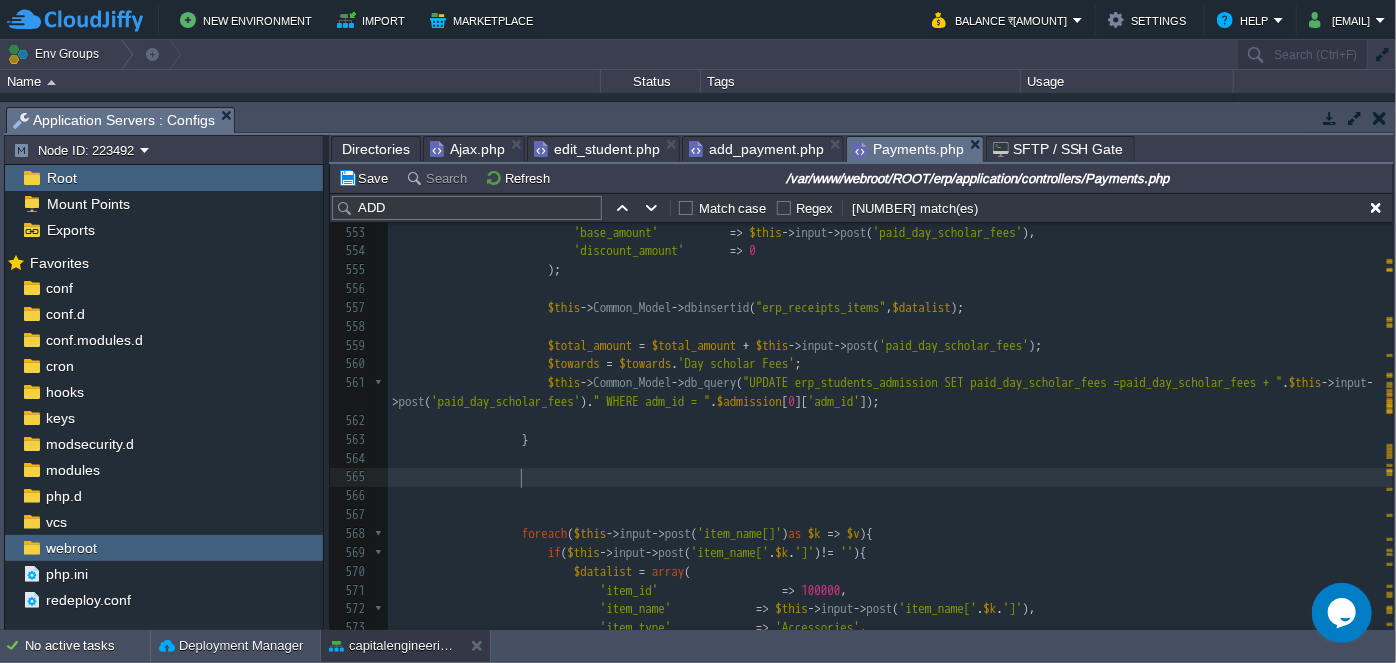 click at bounding box center (890, 477) 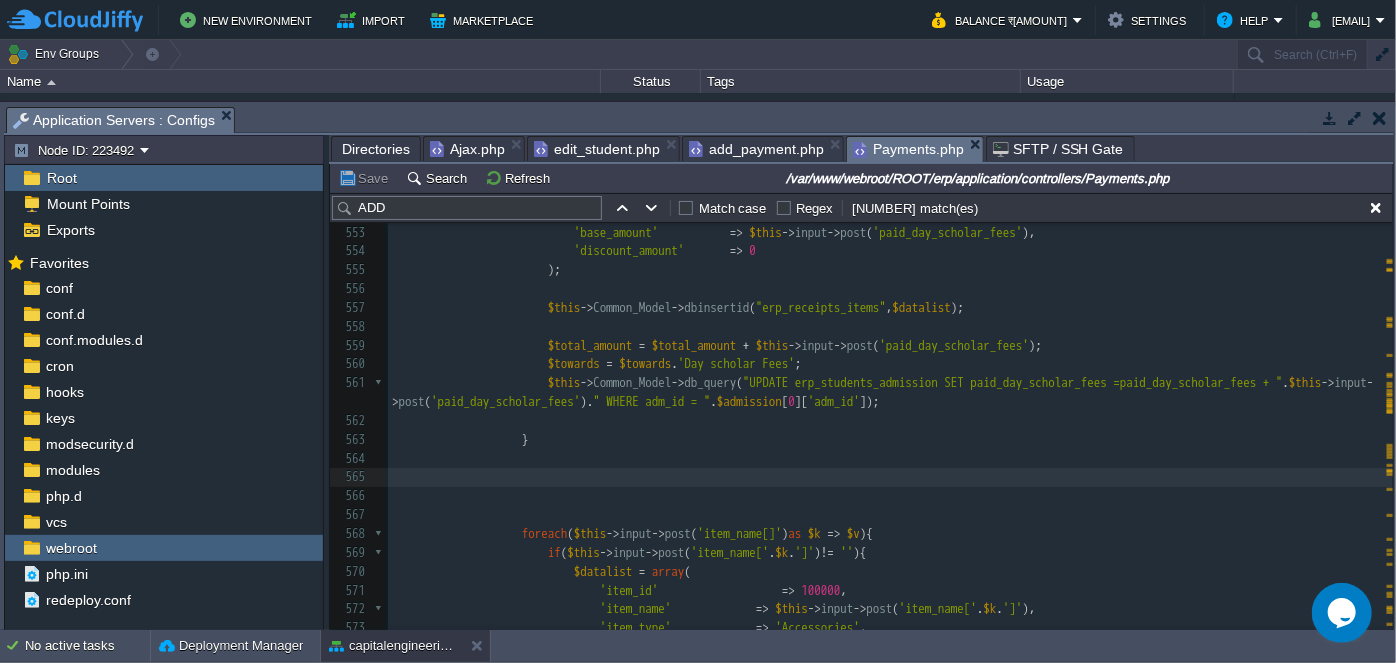 scroll, scrollTop: 11282, scrollLeft: 0, axis: vertical 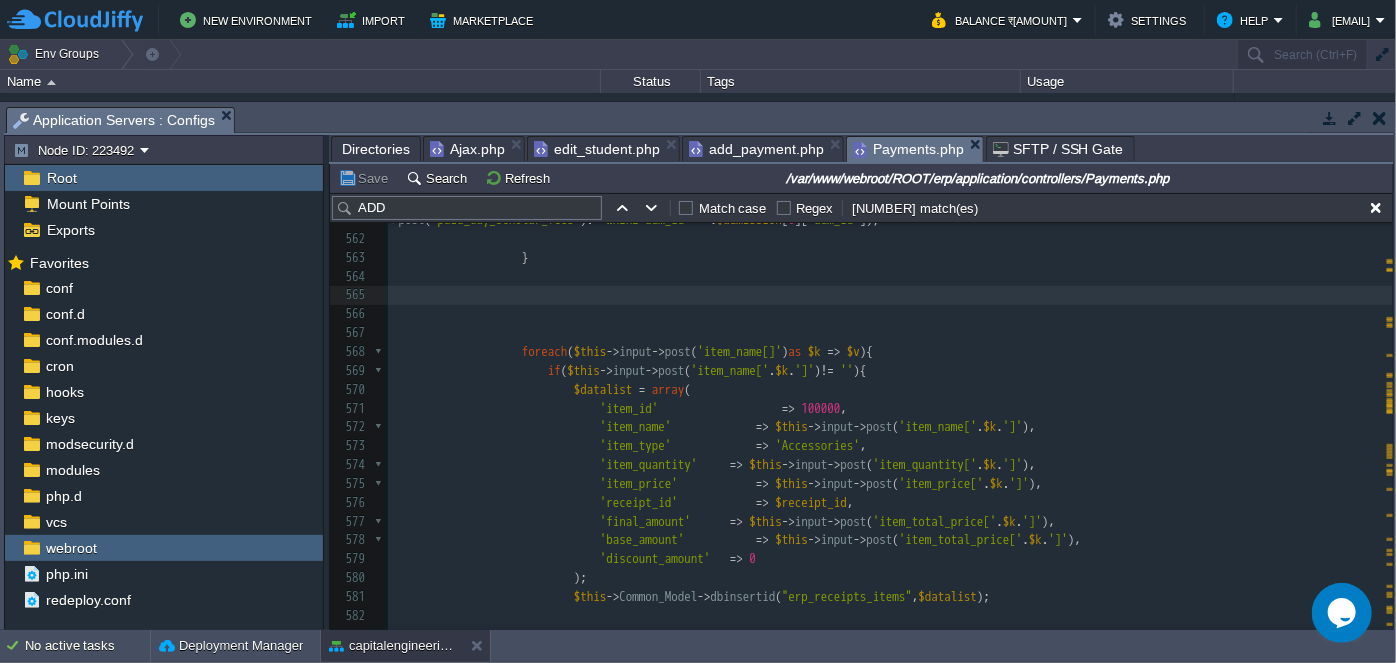 click at bounding box center (890, 314) 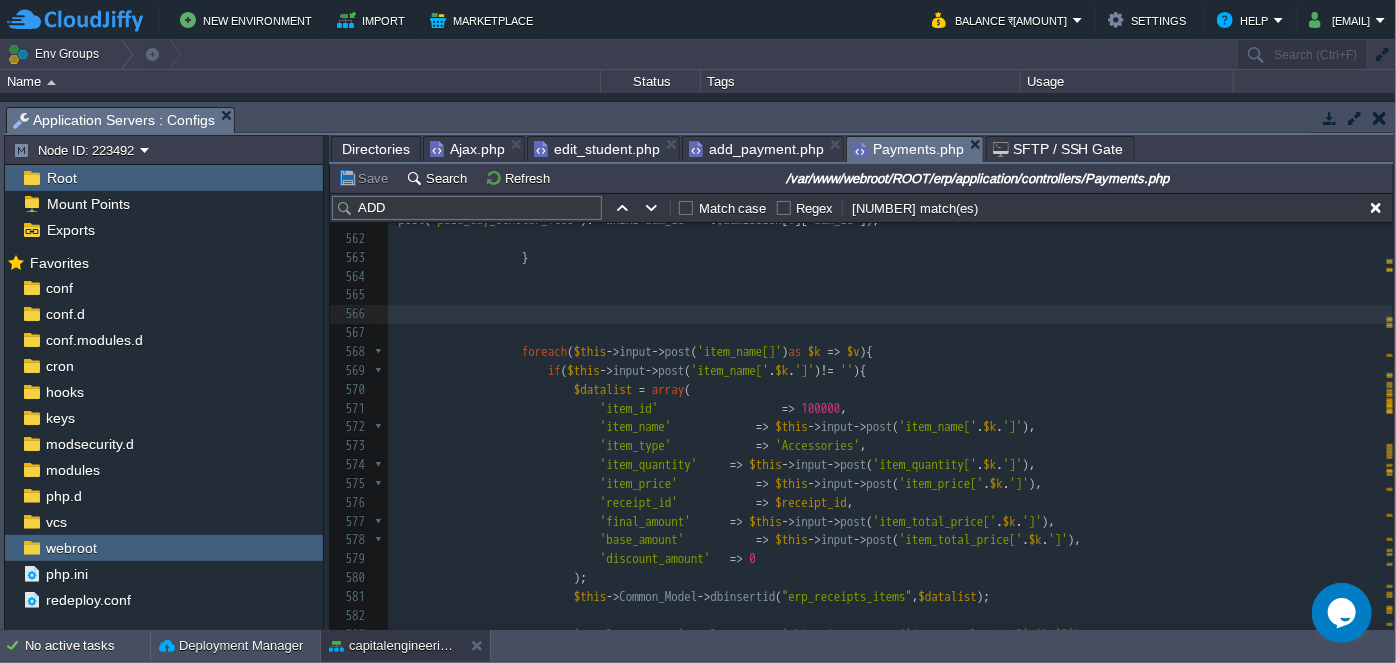 click at bounding box center (890, 333) 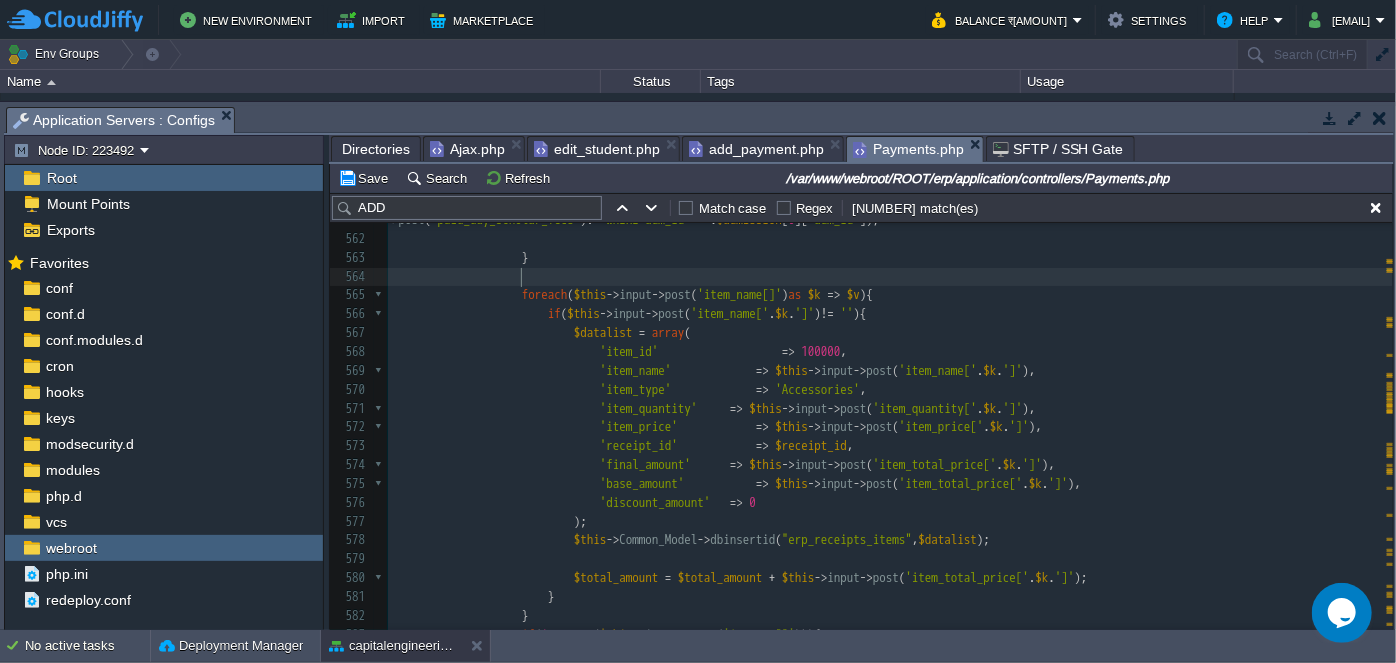 scroll, scrollTop: 11164, scrollLeft: 0, axis: vertical 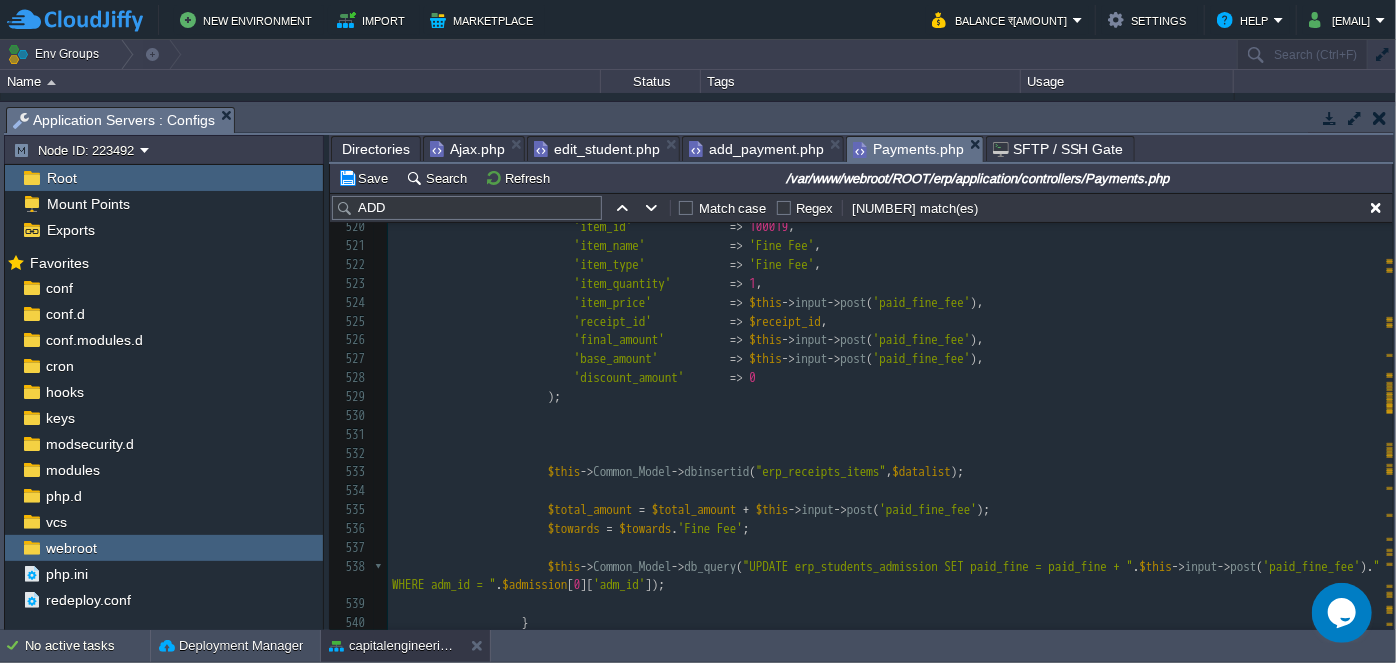 click on ");" at bounding box center (890, 397) 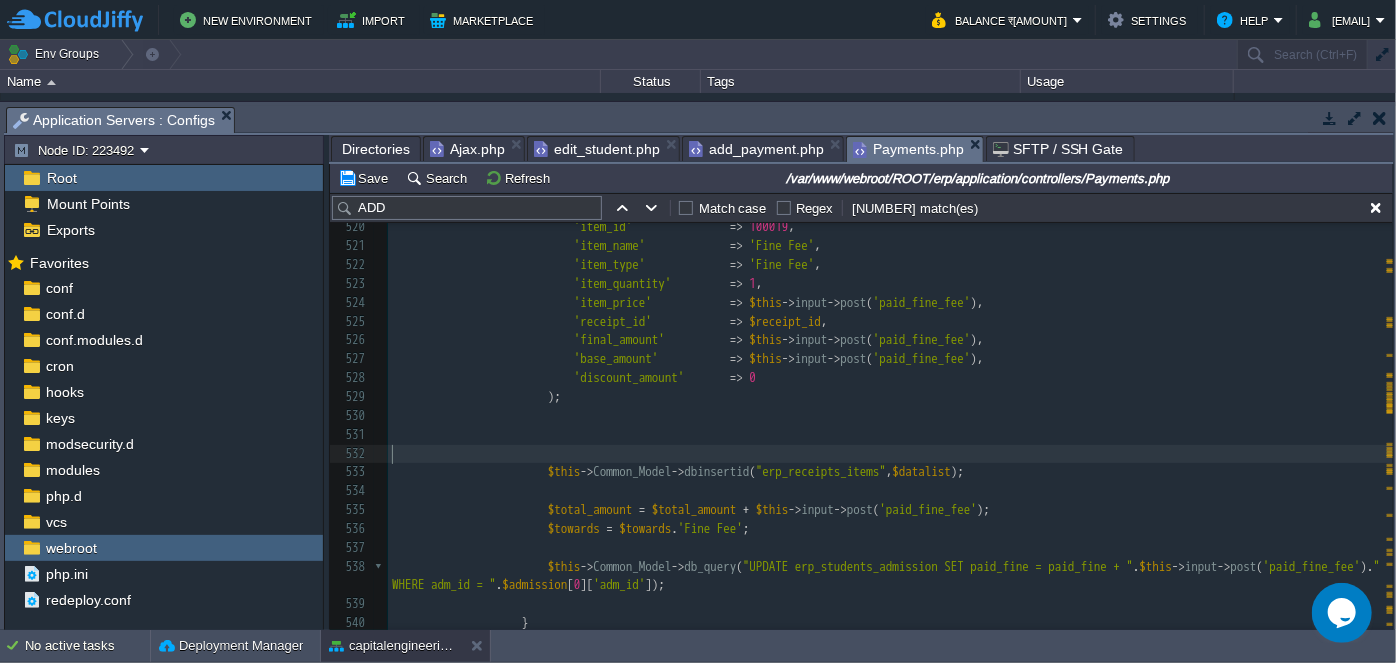 click on "​" at bounding box center (890, 454) 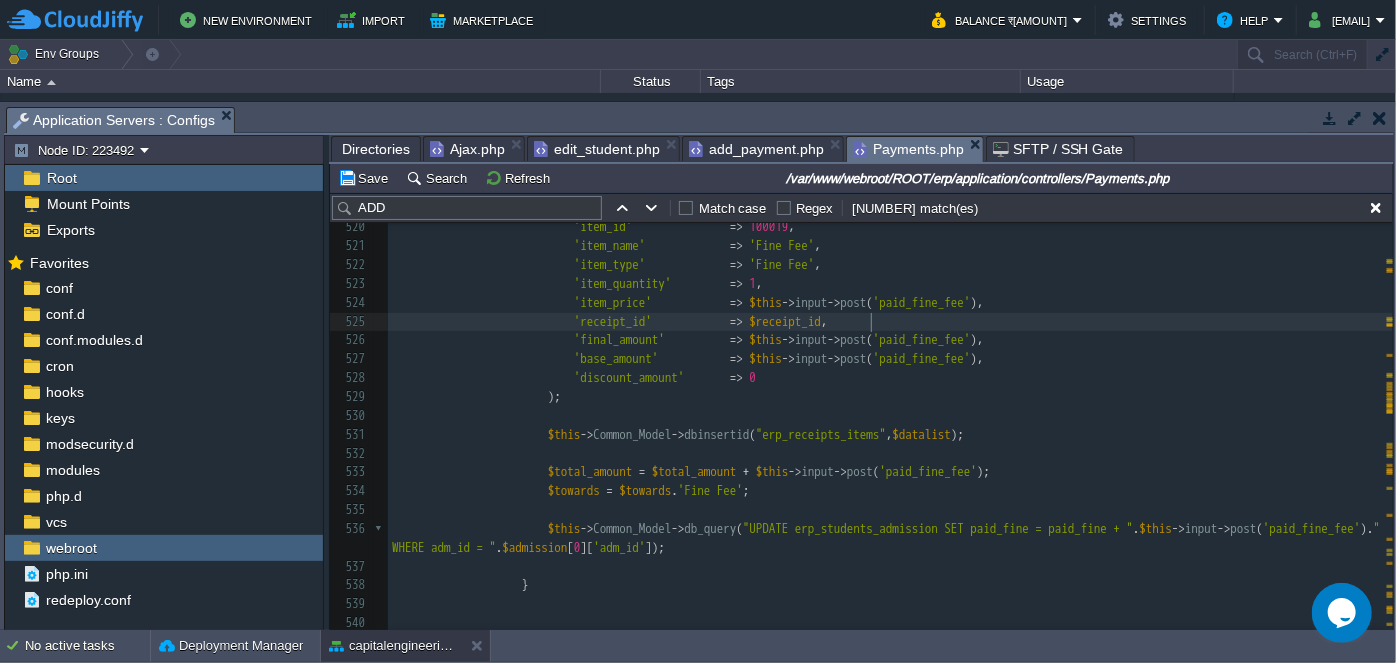 click on "'receipt_id' => $receipt_id," at bounding box center [890, 322] 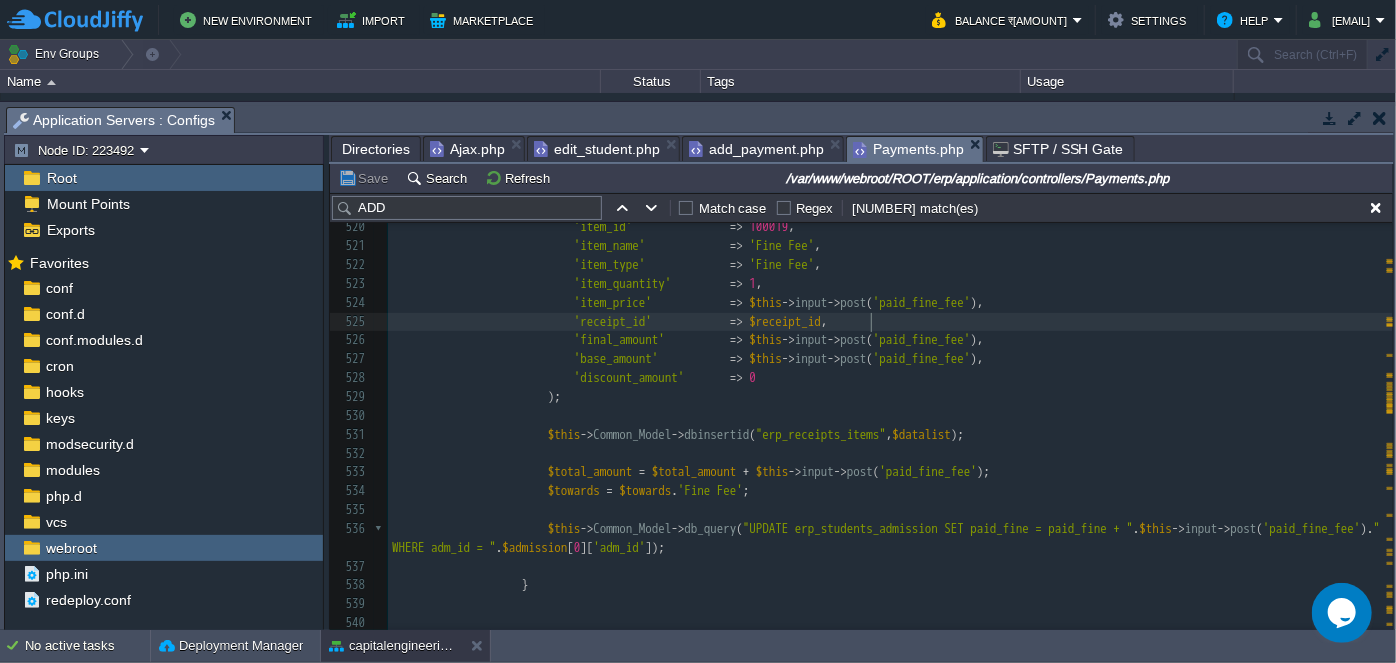scroll, scrollTop: 10189, scrollLeft: 0, axis: vertical 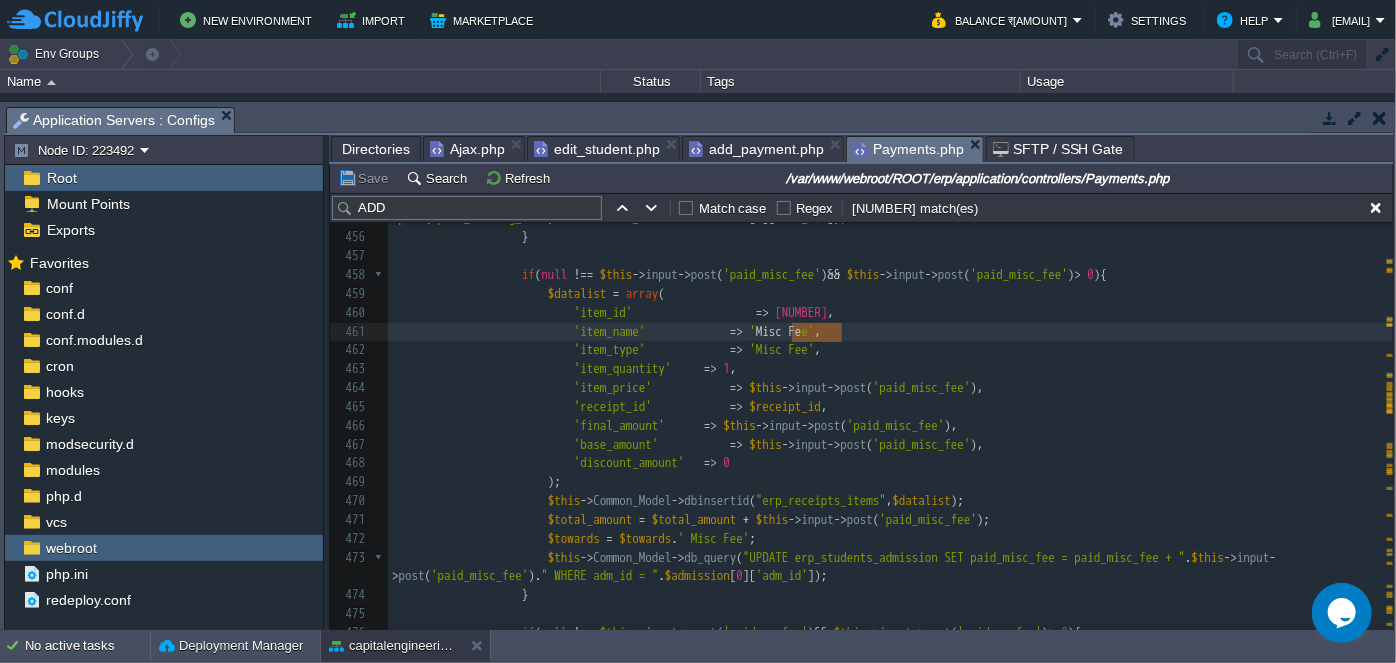 type on "Misc Fee" 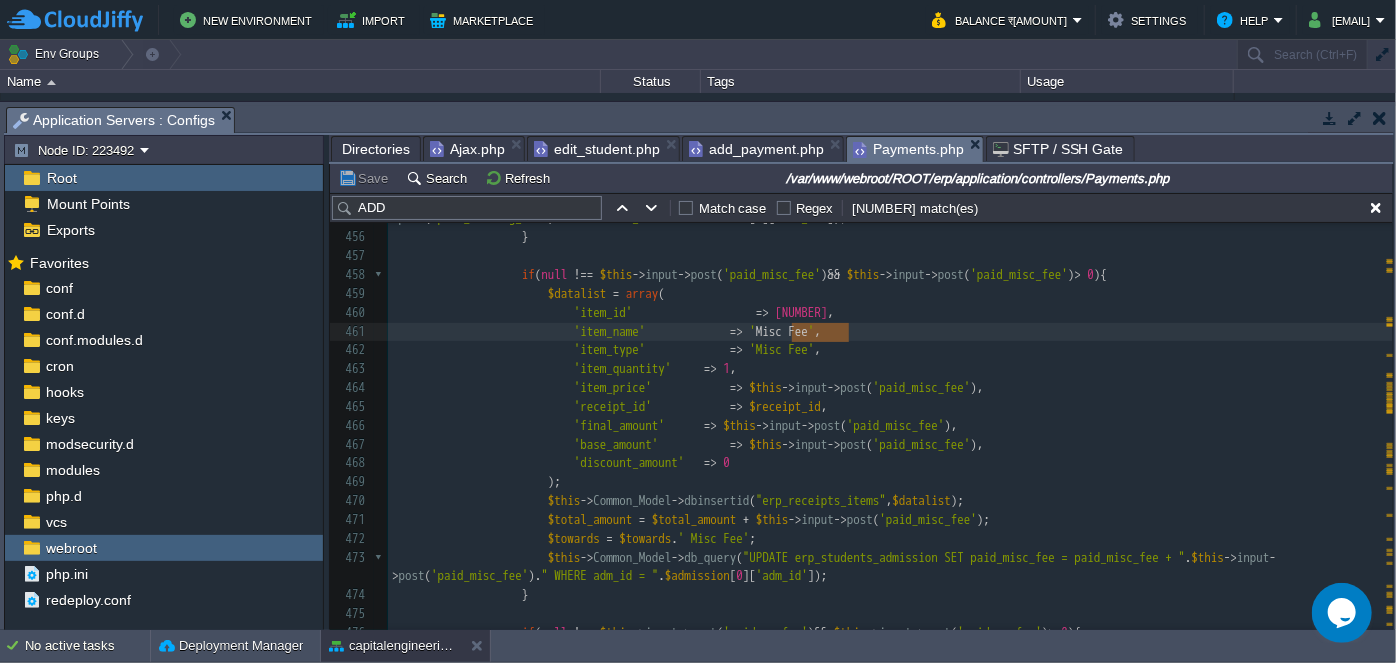 drag, startPoint x: 791, startPoint y: 326, endPoint x: 846, endPoint y: 325, distance: 55.00909 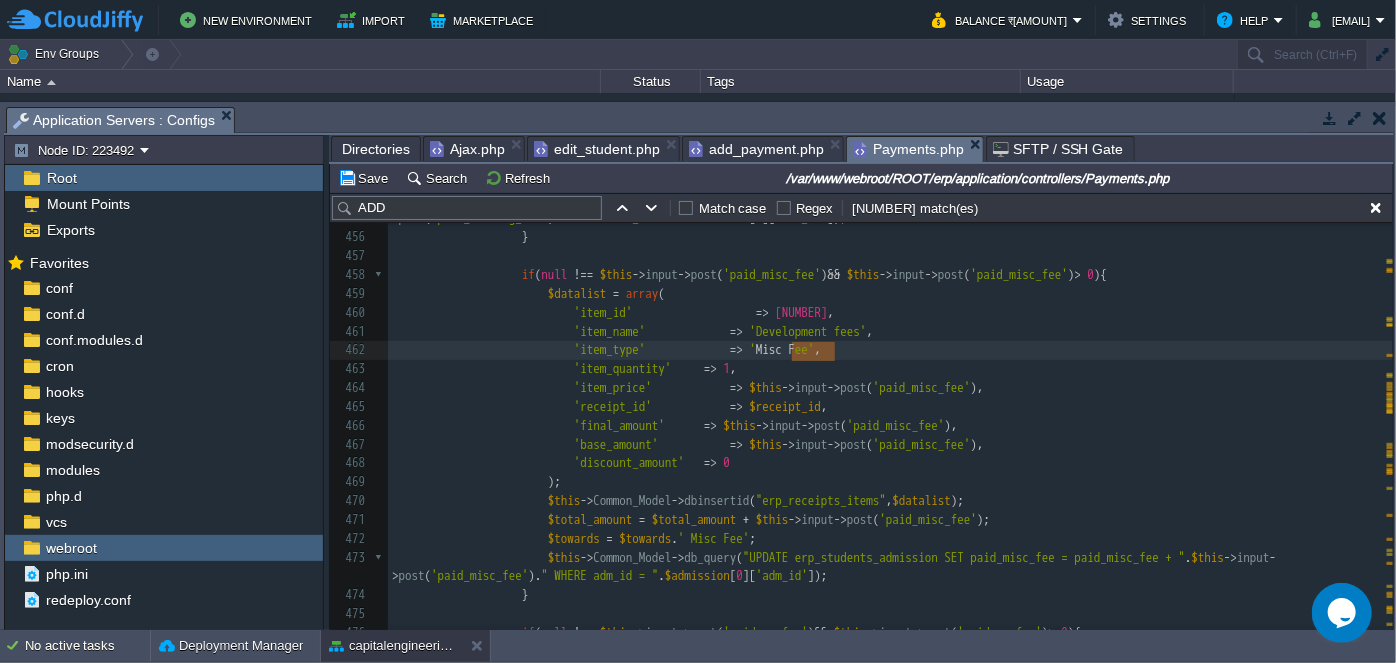 type on "Misc Fee" 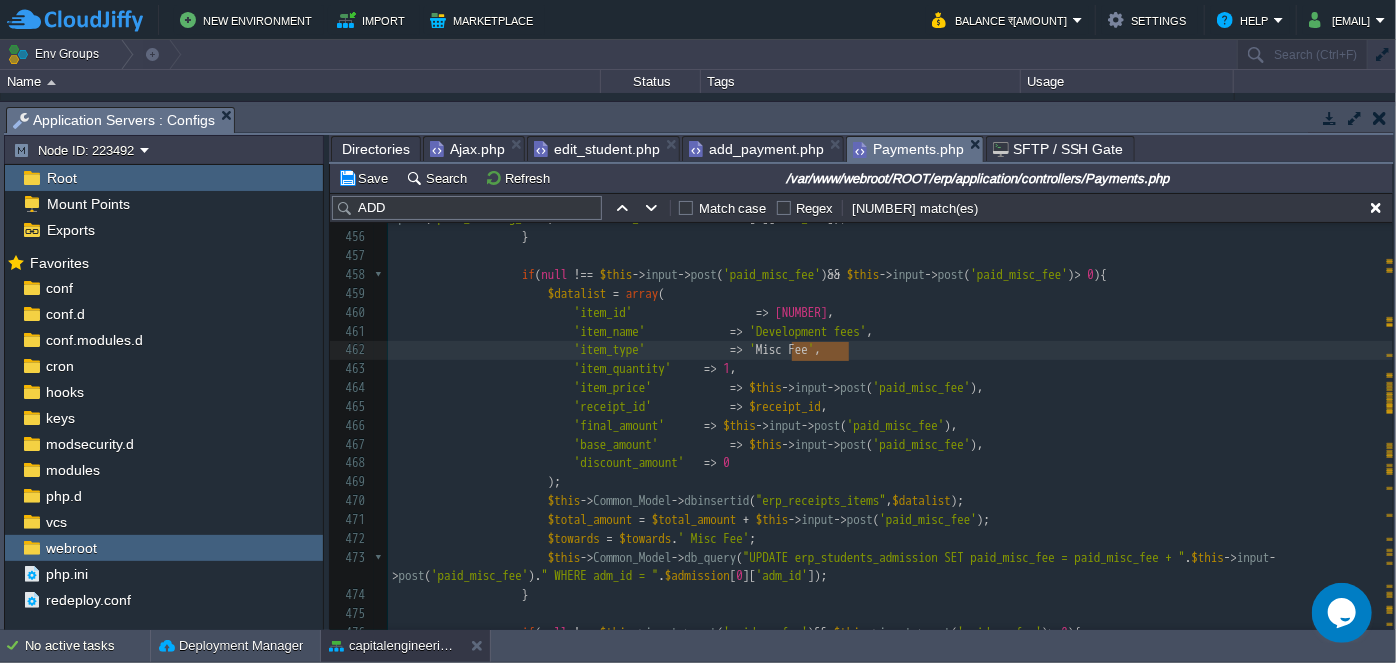 drag, startPoint x: 793, startPoint y: 348, endPoint x: 849, endPoint y: 348, distance: 56 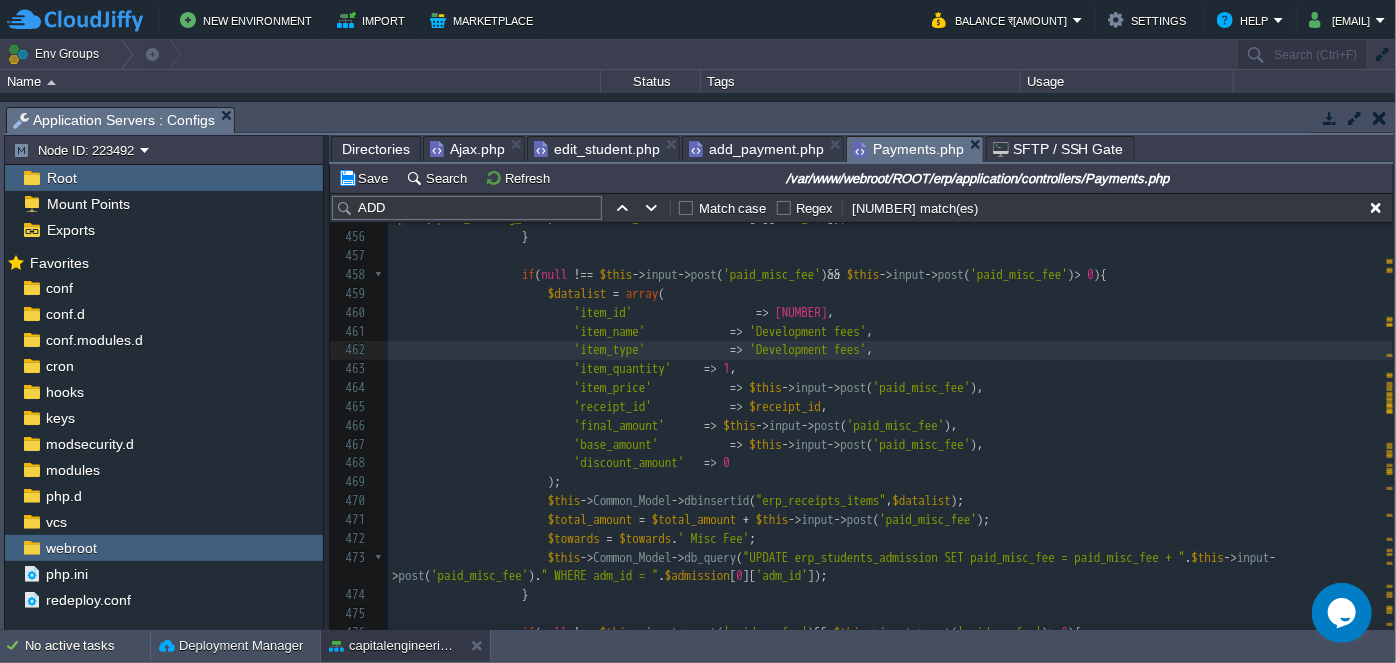click on "'item_name' => 'Development fees' ," at bounding box center (890, 332) 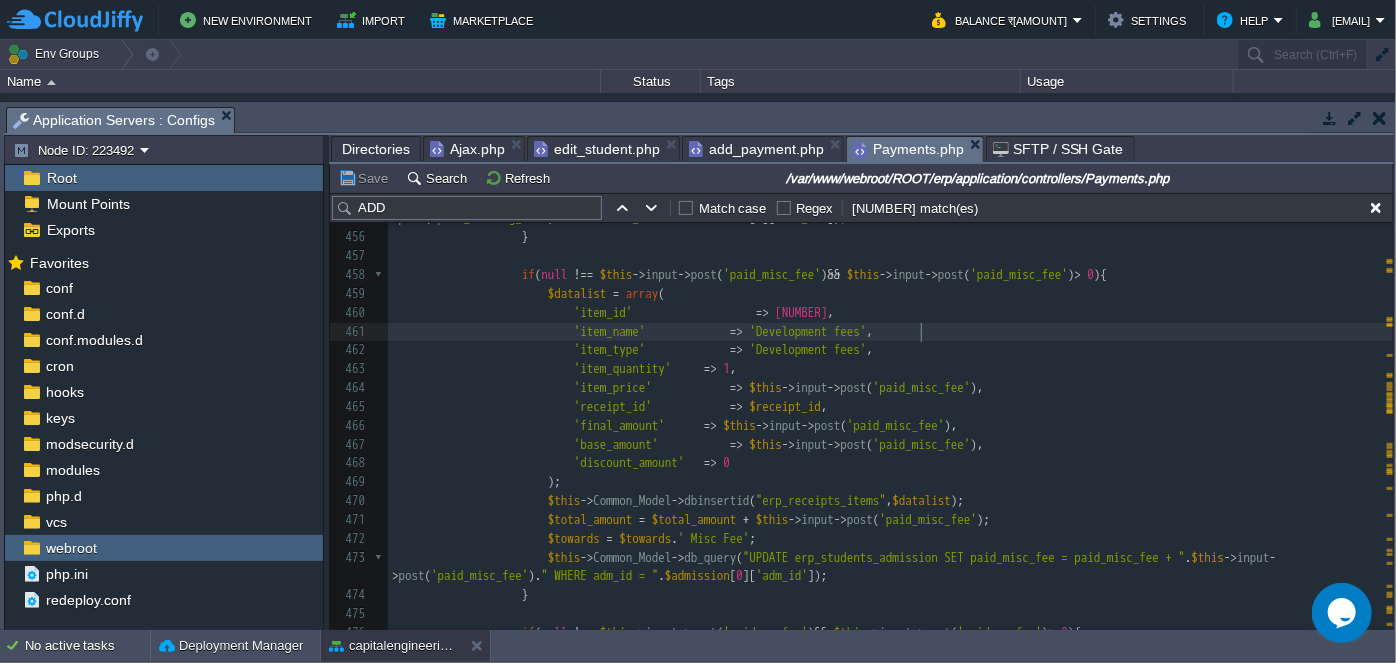 scroll, scrollTop: 9190, scrollLeft: 0, axis: vertical 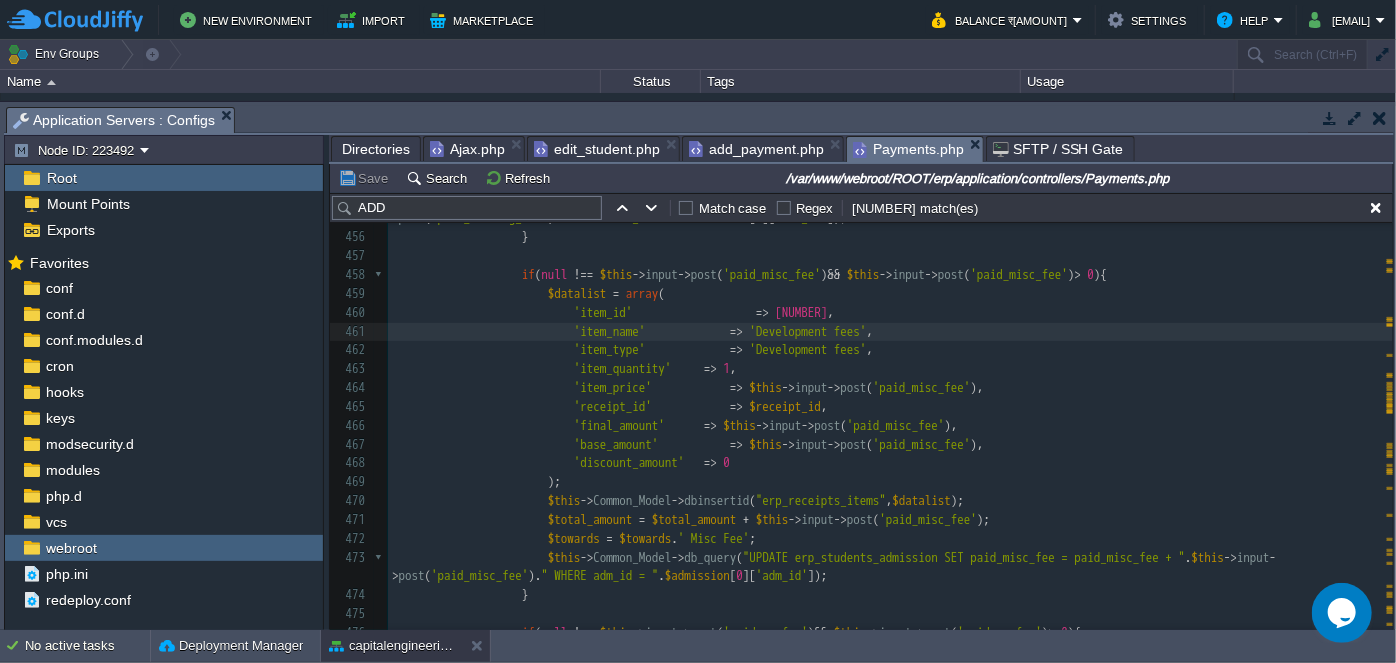 click on "xxxxxxxxxx $data [ 'employees' ] = $this->Common_Model->db_query ("SELECT em.emp_id, em.fullname, em.mobile, em. address, em.email, em.status, em.epf_status, em.emp_doj, em.epf_percentile, em.ac_no, em.bank_name, em.ifsc, t.transaction_id, t.salary_credit, t.salary_deduct, t.month, t.year, t.credited_date, t.session, t.credit_status, SUM(c.salary_value) AS salary FROM erp_employees AS em INNER JOIN salary_transaction AS t ON em.emp_id = t.employee_id LEFT JOIN salary_config AS c ON em.emp_id = c.employee_id WHERE em.status = 1 AND t.month = '" . $data [ 'month' ]. "' AND t.year = '" . $data [ 'year' ]. "' AND t.credit_status != 1 GROUP BY em.emp_id ORDER BY em.fullname ASC" ); 437 $this->Common_Model->db_query ("UPDATE erp_students_admission SET paid_hosboard_fee = paid_hosboard_fee + " . $this->input->post ( 'paid_hosboard_fee' ). " WHERE adm_id = " . $admission [ 0 ][ 'adm_id' ]); 438 if" at bounding box center (890, 445) 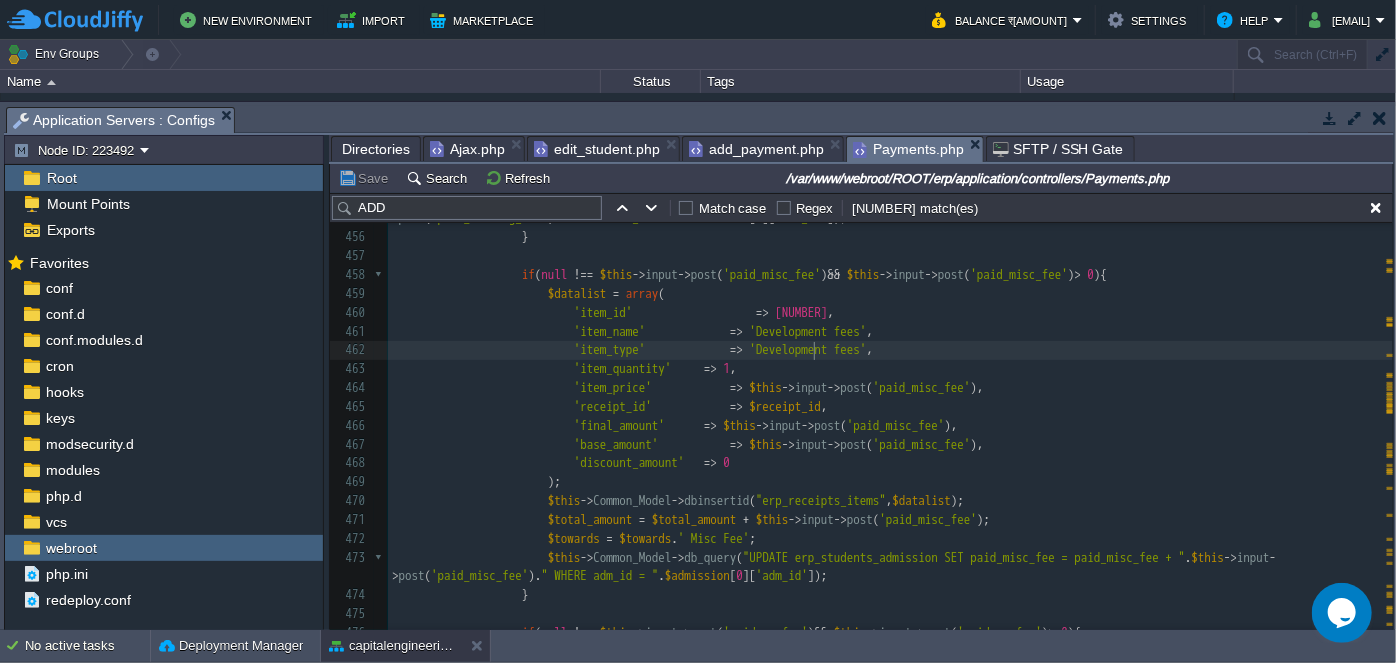 type on "Development" 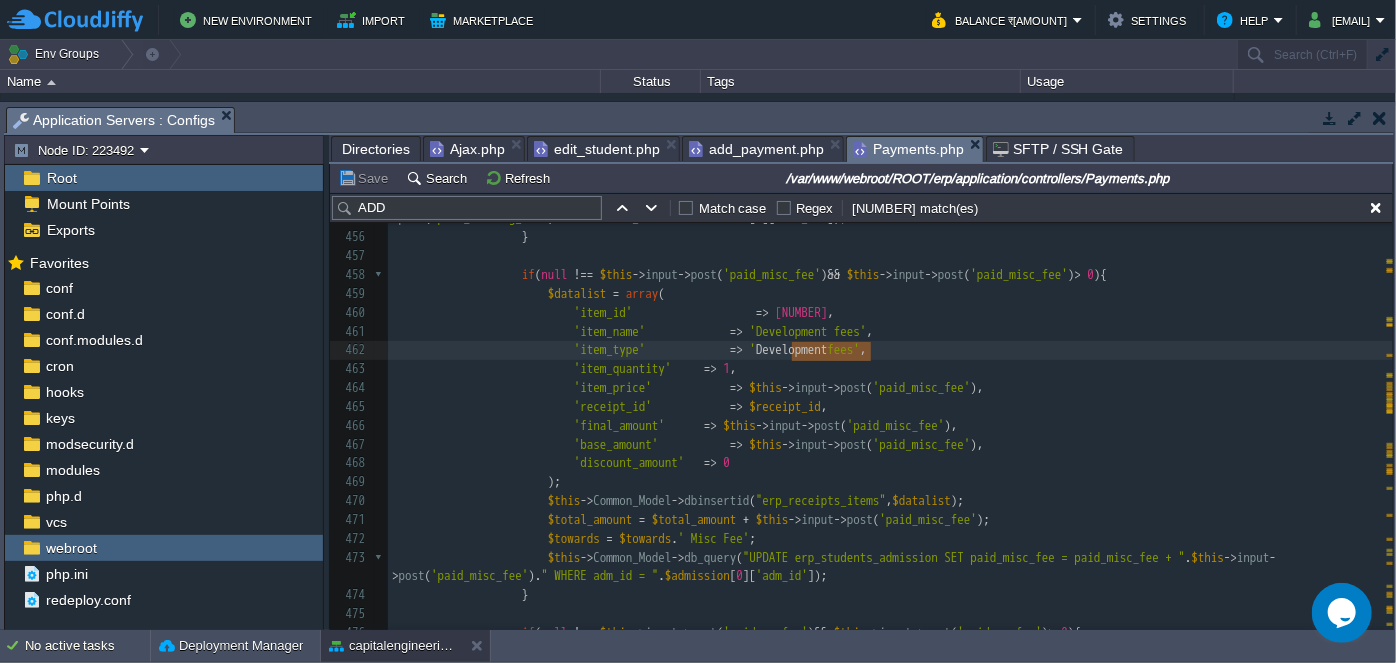 click on "'item_name' => 'Development fees' ," at bounding box center [890, 332] 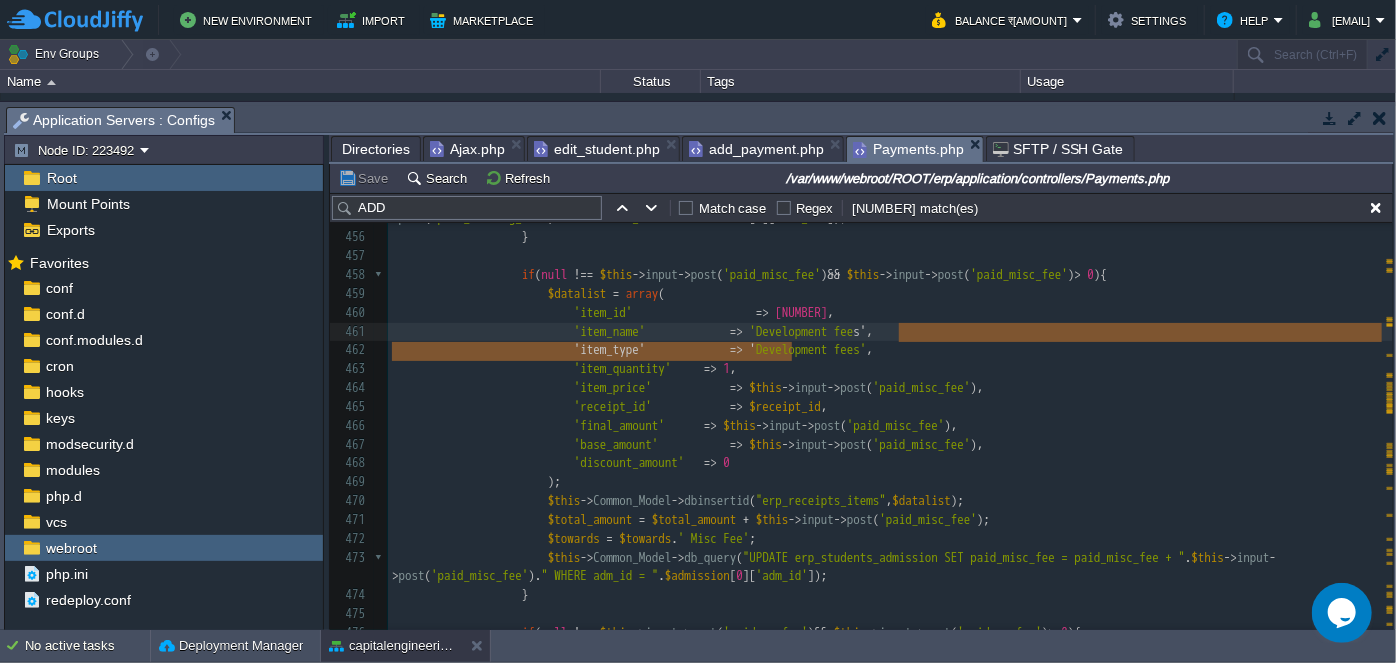 type on "Development fees" 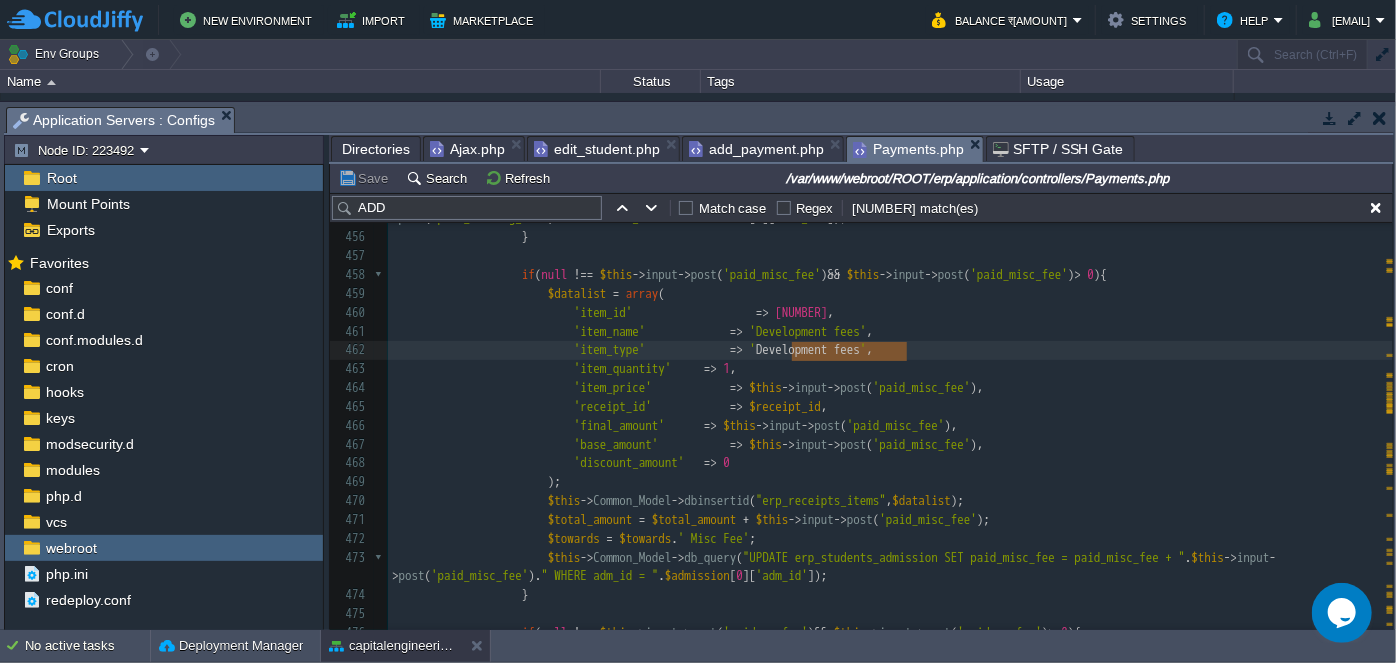 drag, startPoint x: 790, startPoint y: 349, endPoint x: 912, endPoint y: 362, distance: 122.69067 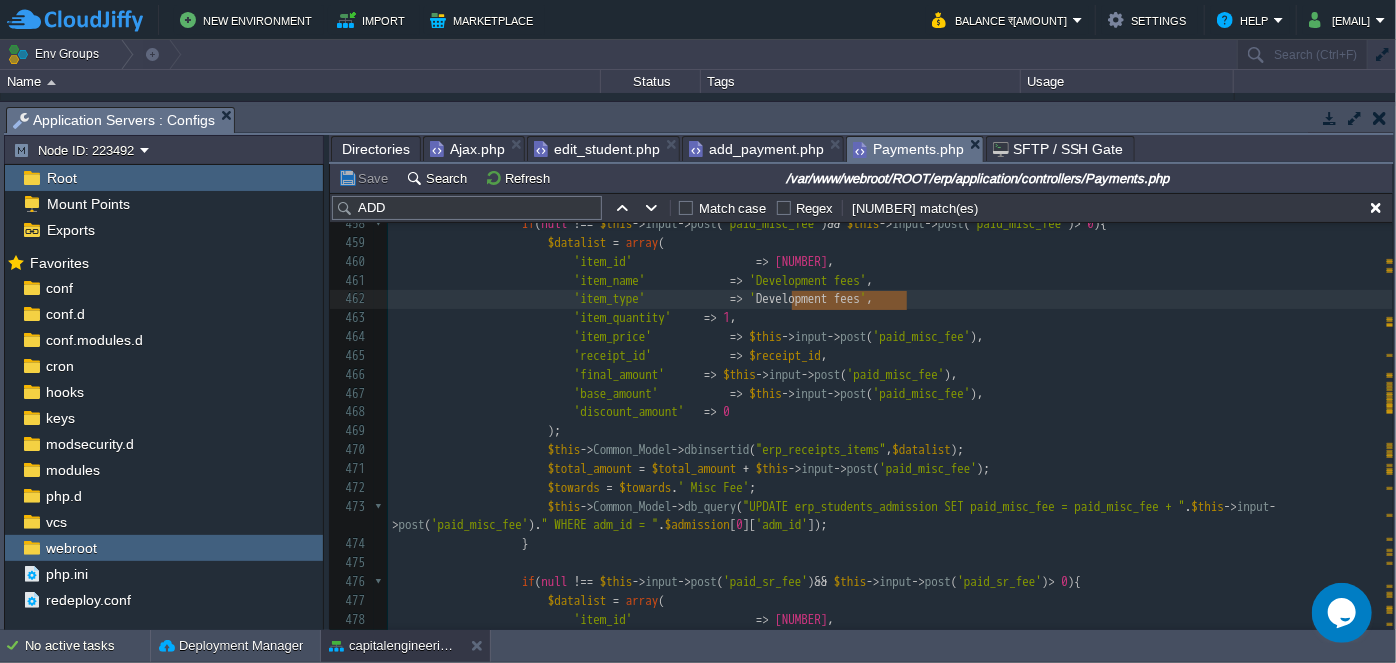 scroll, scrollTop: 9346, scrollLeft: 0, axis: vertical 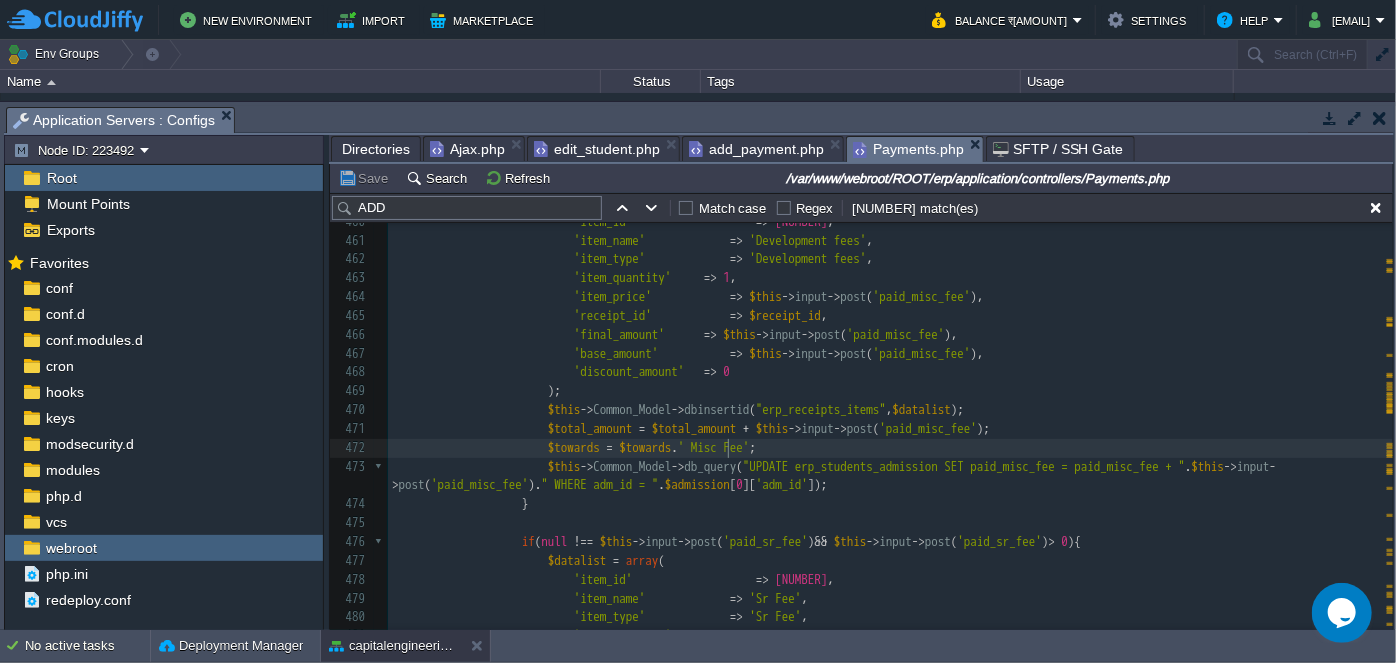 click on "xxxxxxxxxx $data [ 'employees' ] = $this->Common_Model->db_query ("SELECT em.emp_id, em.fullname, em.mobile, em. address, em.email, em.status, em.epf_status, em.emp_doj, em.epf_percentile, em.ac_no, em.bank_name, em.ifsc, t.transaction_id, t.salary_credit, t.salary_deduct, t.month, t.year, t.credited_date, t.session, t.credit_status, SUM(c.salary_value) AS salary FROM erp_employees AS em INNER JOIN salary_transaction AS t ON em.emp_id = t.employee_id LEFT JOIN salary_config AS c ON em.emp_id = c.employee_id WHERE em.status = 1 AND t.month = '" . $data [ 'month' ]. "' AND t.year = '" . $data [ 'year' ]. "' AND t.credit_status != 1 GROUP BY em.emp_id ORDER BY em.fullname ASC" ); 437 $this->Common_Model->db_query ("UPDATE erp_students_admission SET paid_hosboard_fee = paid_hosboard_fee + " . $this->input->post ( 'paid_hosboard_fee' ). " WHERE adm_id = " . $admission [ 0 ][ 'adm_id' ]); 438 if" at bounding box center [890, 354] 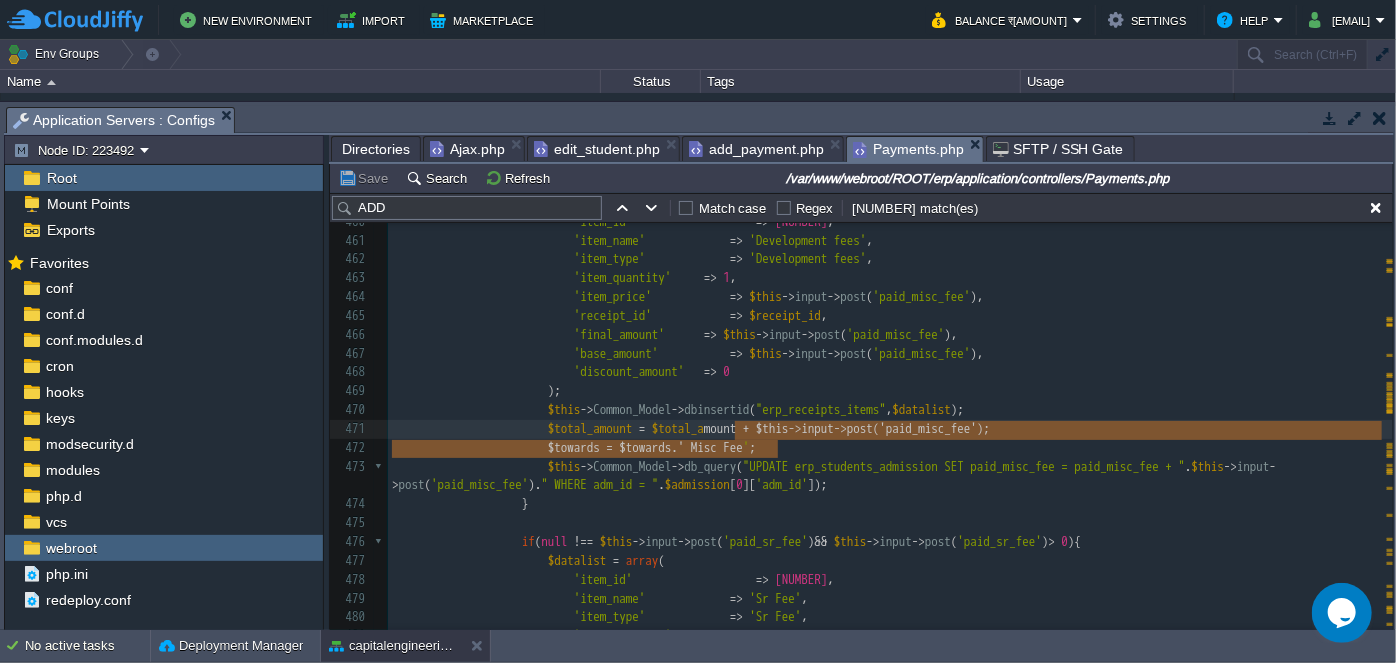 type on "Misc Fee" 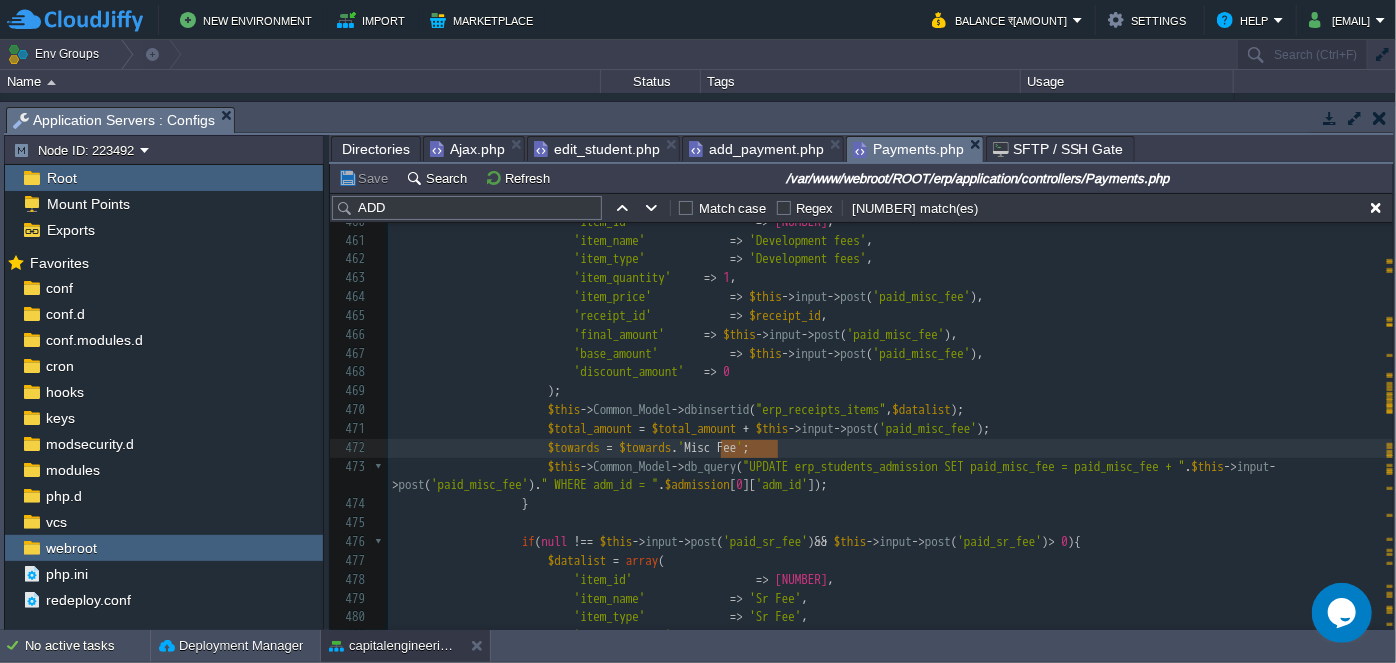 drag, startPoint x: 775, startPoint y: 443, endPoint x: 718, endPoint y: 439, distance: 57.14018 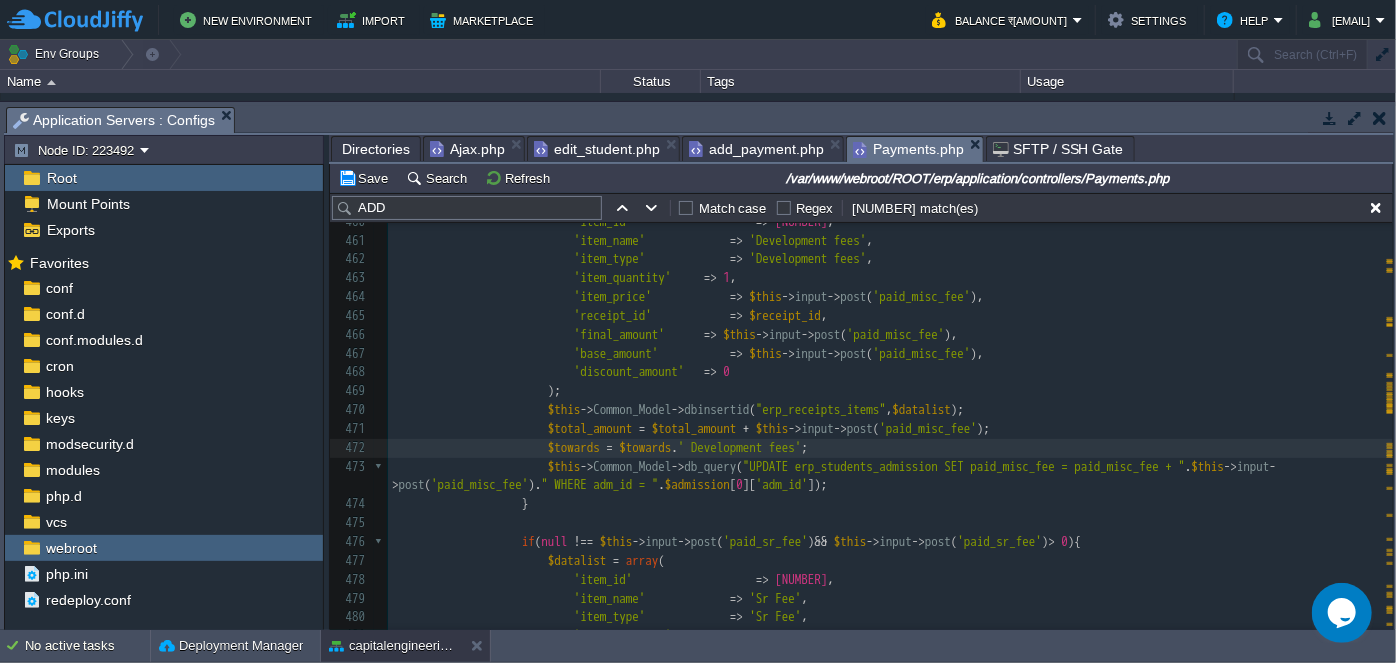 scroll, scrollTop: 9618, scrollLeft: 0, axis: vertical 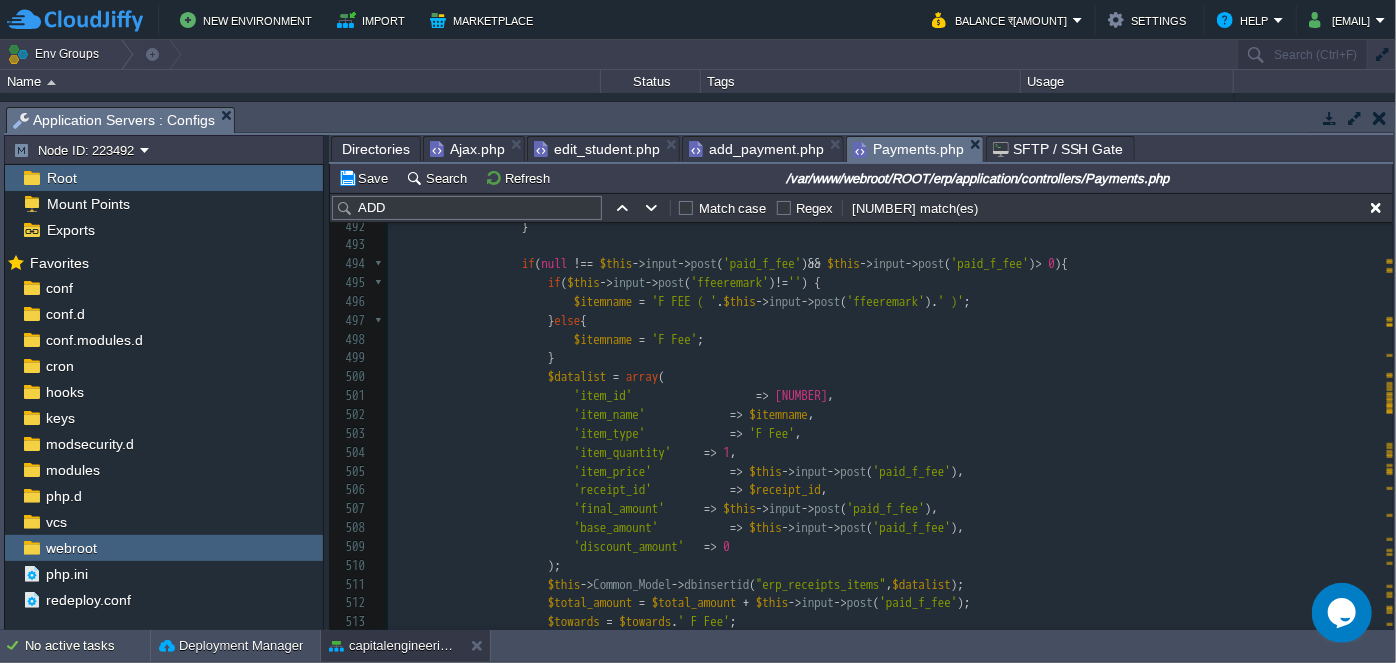 type 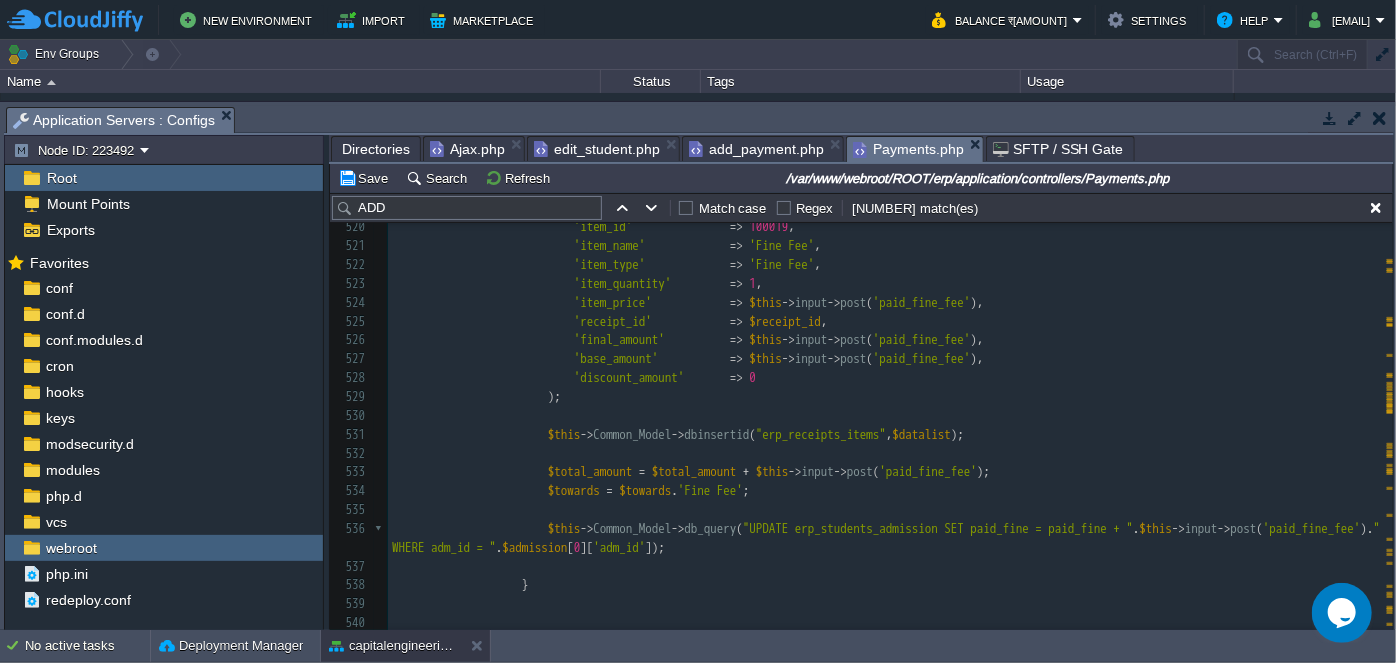 click on "$data[ 'employees' ] = $this->Common_Model->db_query("SELECT em.emp_id, em.fullname, em.mobile, em. address, em.email, em.status, em.epf_status, em.emp_doj, em.epf_percentile, em.ac_no, em.bank_name, em.ifsc, t.transaction_id, t.salary_credit, t.salary_deduct, t.month, t.year, t.credited_date, t.session, t.credit_status, SUM(c.salary_value) AS salary FROM erp_employees AS em INNER JOIN salary_transaction AS t ON em.emp_id = t.employee_id LEFT JOIN salary_config AS c ON em.emp_id = c.employee_id WHERE em.status = 1 AND t.month = '$data[ 'month' ]' AND t.year = '$data[ 'year' ]' AND t.credit_status != 1 GROUP BY em.emp_id ORDER BY em.fullname ASC"); if ( null !== $this->input->post('paid_f_fee') && $this->input->post('paid_f_fee') > 0 ){ if ( $this->input->post('ffeeremark') != '' ) { $itemname = 'F FEE ( ' . $this->->" at bounding box center (890, 256) 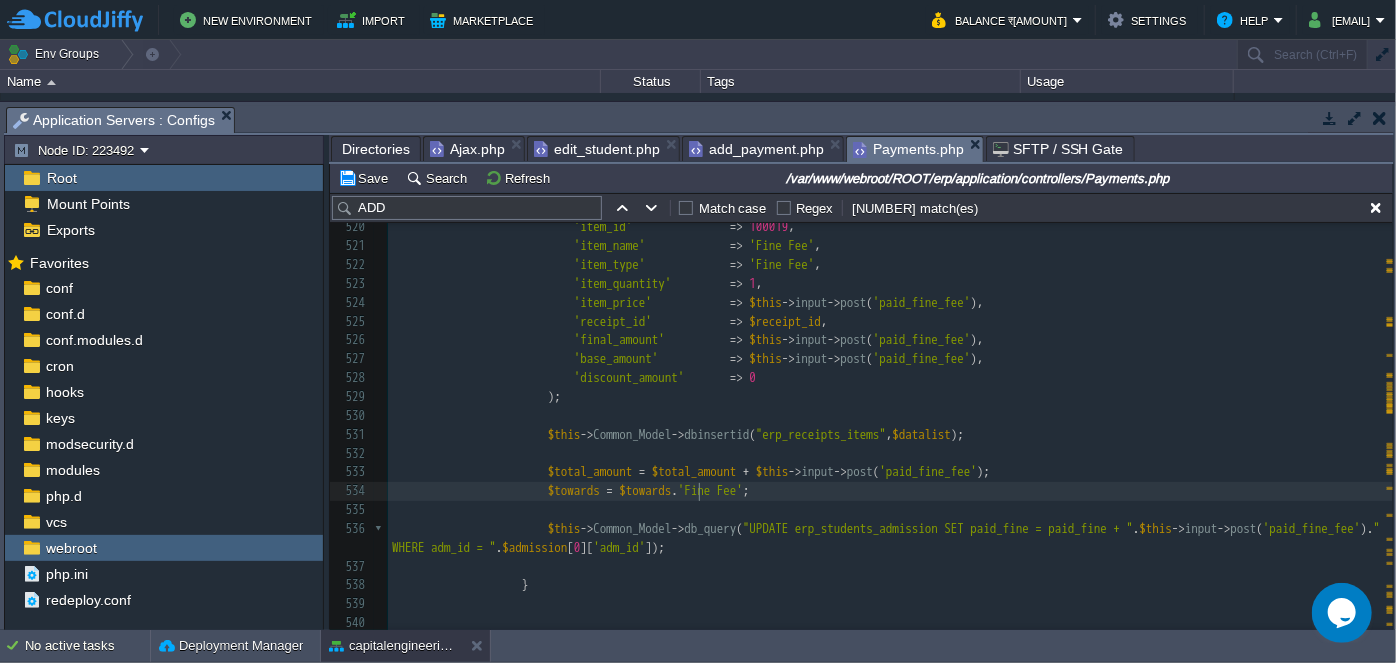 click on "$data[ 'employees' ] = $this->Common_Model->db_query("SELECT em.emp_id, em.fullname, em.mobile, em. address, em.email, em.status, em.epf_status, em.emp_doj, em.epf_percentile, em.ac_no, em.bank_name, em.ifsc, t.transaction_id, t.salary_credit, t.salary_deduct, t.month, t.year, t.credited_date, t.session, t.credit_status, SUM(c.salary_value) AS salary FROM erp_employees AS em INNER JOIN salary_transaction AS t ON em.emp_id = t.employee_id LEFT JOIN salary_config AS c ON em.emp_id = c.employee_id WHERE em.status = 1 AND t.month = '$data[ 'month' ]' AND t.year = '$data[ 'year' ]' AND t.credit_status != 1 GROUP BY em.emp_id ORDER BY em.fullname ASC"); if ( null !== $this->input->post('paid_f_fee') && $this->input->post('paid_f_fee') > 0 ){ if ( $this->input->post('ffeeremark') != '' ) { $itemname = 'F FEE ( ' . $this->->" at bounding box center [890, 256] 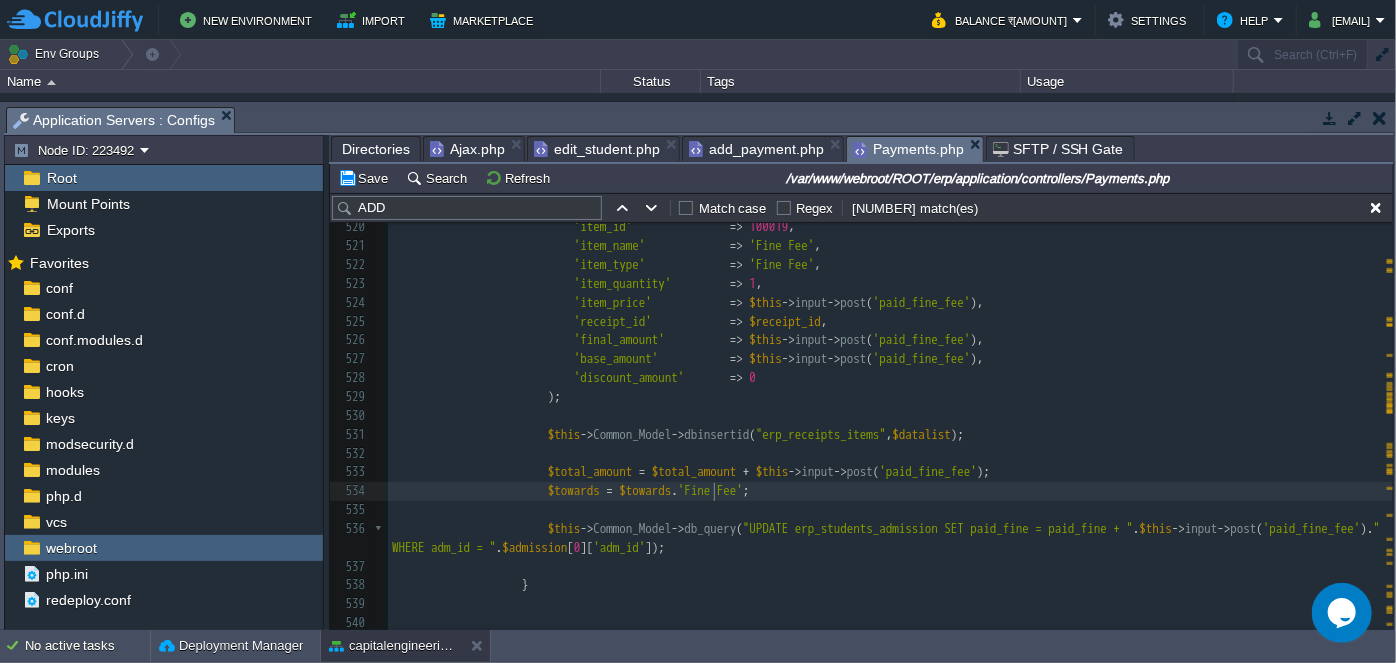 click on "$data[ 'employees' ] = $this->Common_Model->db_query("SELECT em.emp_id, em.fullname, em.mobile, em. address, em.email, em.status, em.epf_status, em.emp_doj, em.epf_percentile, em.ac_no, em.bank_name, em.ifsc, t.transaction_id, t.salary_credit, t.salary_deduct, t.month, t.year, t.credited_date, t.session, t.credit_status, SUM(c.salary_value) AS salary FROM erp_employees AS em INNER JOIN salary_transaction AS t ON em.emp_id = t.employee_id LEFT JOIN salary_config AS c ON em.emp_id = c.employee_id WHERE em.status = 1 AND t.month = '$data[ 'month' ]' AND t.year = '$data[ 'year' ]' AND t.credit_status != 1 GROUP BY em.emp_id ORDER BY em.fullname ASC"); if ( null !== $this->input->post('paid_f_fee') && $this->input->post('paid_f_fee') > 0 ){ if ( $this->input->post('ffeeremark') != '' ) { $itemname = 'F FEE ( ' . $this->->" at bounding box center [890, 256] 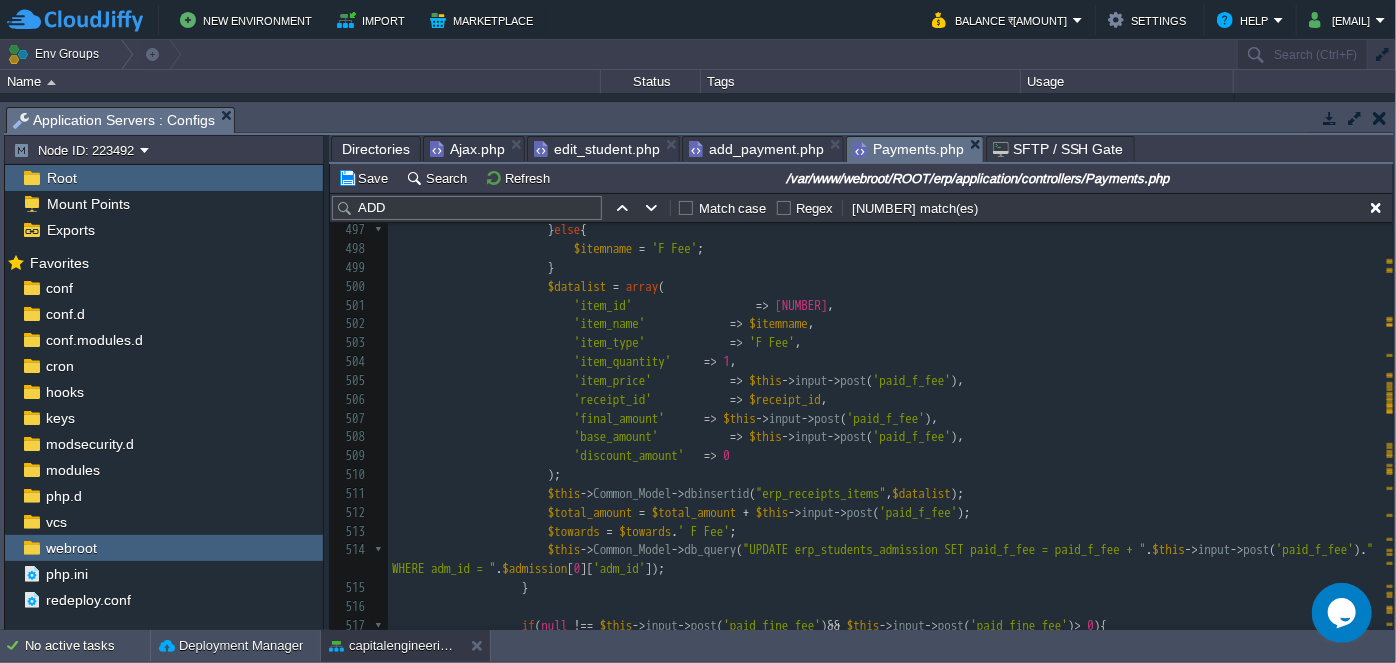 click on "'discount_amount'     =>   0" at bounding box center [890, 456] 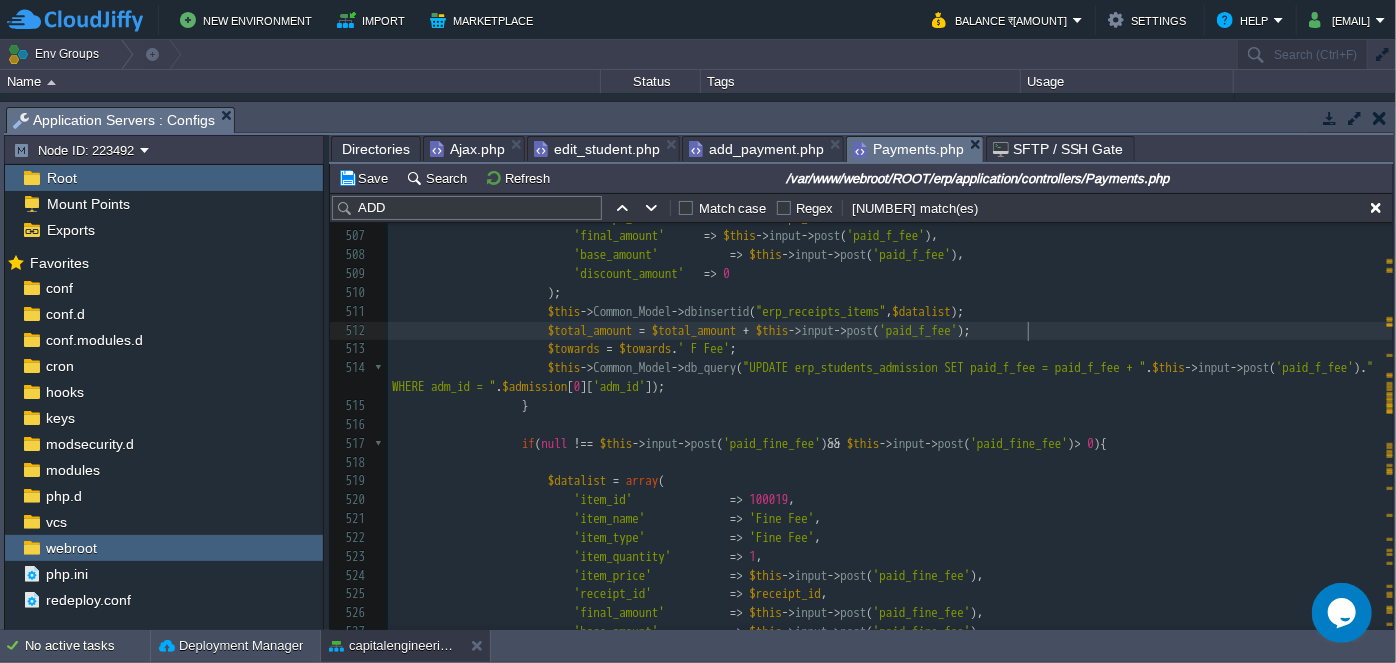 click on "$towards = $towards . ' F Fee';" at bounding box center [890, 349] 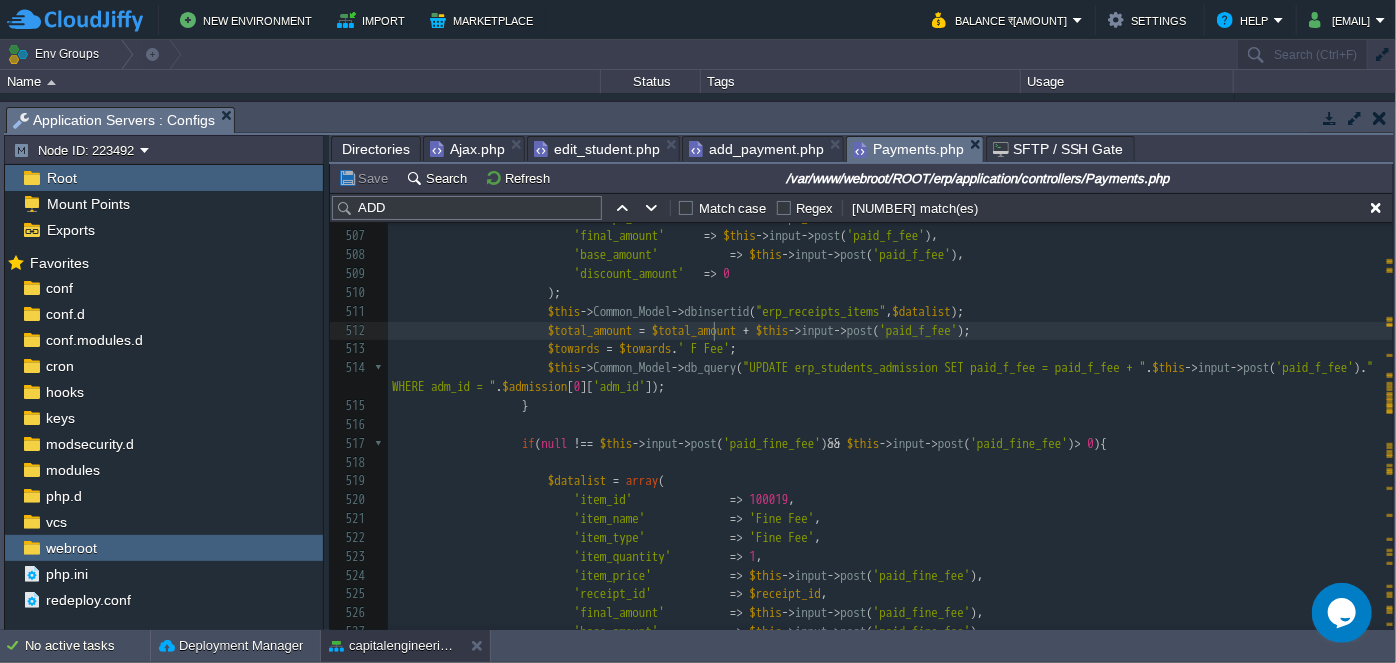 click on "xxxxxxxxxx $data [ 'employees' ] = $this->Common_Model->db_query ("SELECT em.emp_id, em.fullname, em.mobile, em. address, em.email, em.status, em.epf_status, em.emp_doj, em.epf_percentile, em.ac_no, em.bank_name, em.ifsc, t.transaction_id, t.salary_credit, t.salary_deduct, t.month, t.year, t.credited_date, t.session, t.credit_status, SUM(c.salary_value) AS salary FROM erp_employees AS em INNER JOIN salary_transaction AS t ON em.emp_id = t.employee_id LEFT JOIN salary_config AS c ON em.emp_id = c.employee_id WHERE em.status = 1 AND t.month = '" . $data [ 'month' ]. "' AND t.year = '" . $data [ 'year' ]. "' AND t.credit_status != 1 GROUP BY em.emp_id ORDER BY em.fullname ASC" ); 478 'item_id' => 100017," at bounding box center (890, 246) 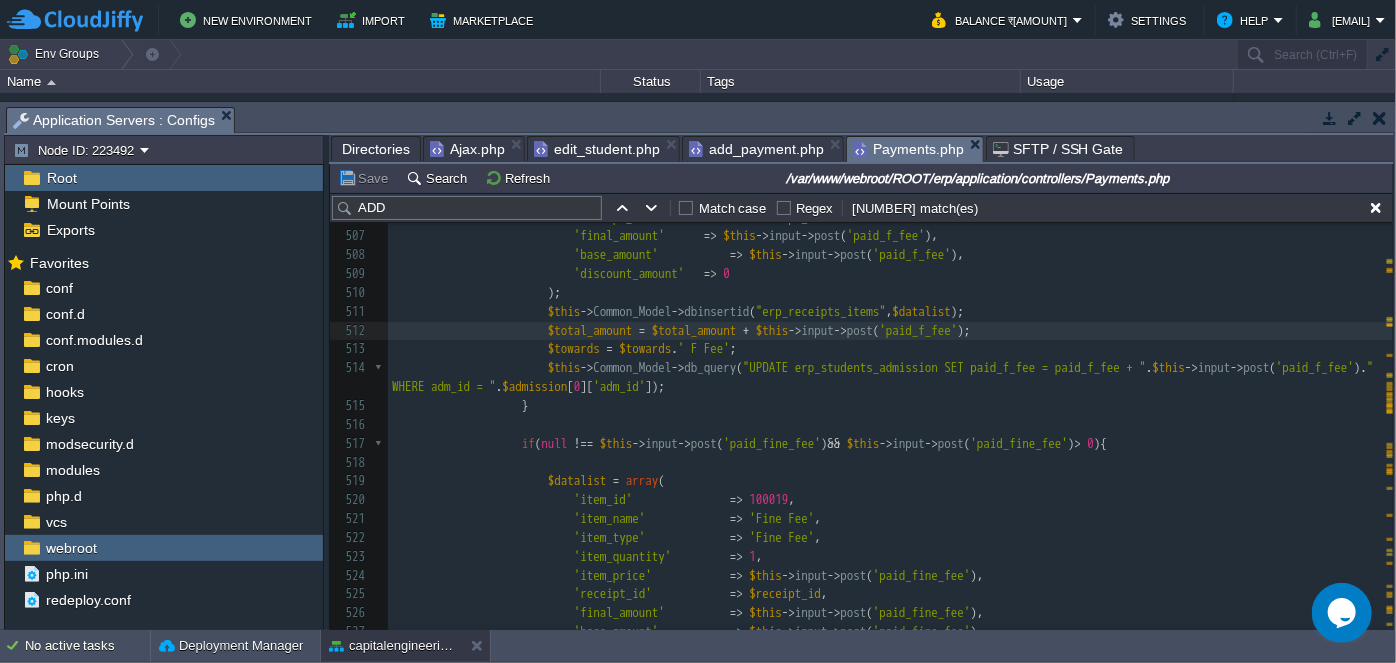 click on "' F Fee'" at bounding box center (704, 348) 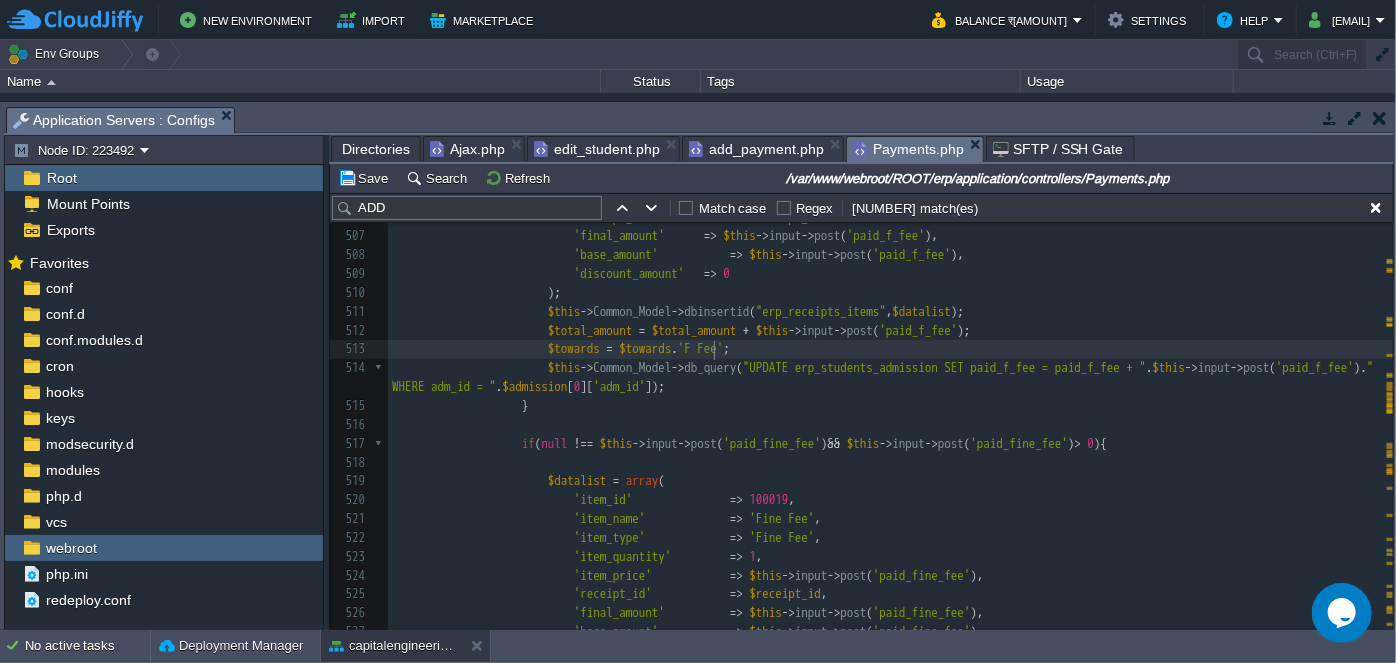 click on "'F Fee'" at bounding box center [701, 348] 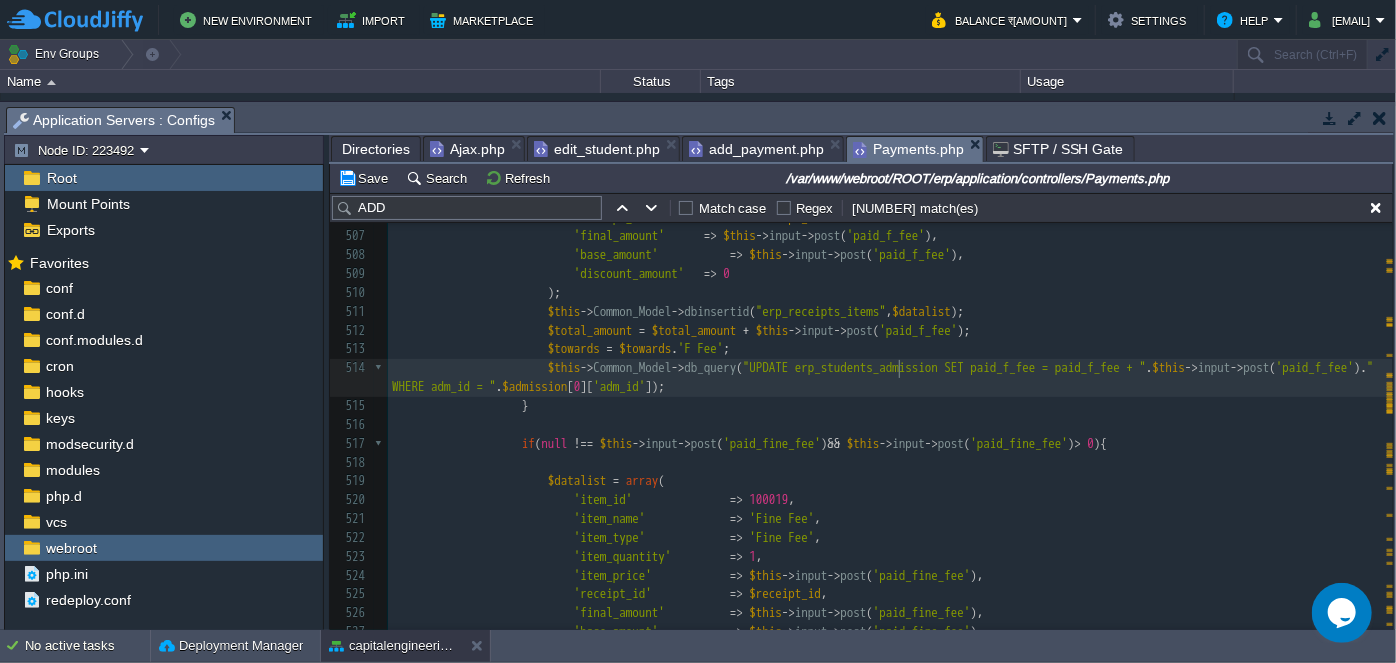 click on "xxxxxxxxxx $data [ 'employees' ] = $this->Common_Model->db_query ("SELECT em.emp_id, em.fullname, em.mobile, em. address, em.email, em.status, em.epf_status, em.emp_doj, em.epf_percentile, em.ac_no, em.bank_name, em.ifsc, t.transaction_id, t.salary_credit, t.salary_deduct, t.month, t.year, t.credited_date, t.session, t.credit_status, SUM(c.salary_value) AS salary FROM erp_employees AS em INNER JOIN salary_transaction AS t ON em.emp_id = t.employee_id LEFT JOIN salary_config AS c ON em.emp_id = c.employee_id WHERE em.status = 1 AND t.month = '" . $data [ 'month' ]. "' AND t.year = '" . $data [ 'year' ]. "' AND t.credit_status != 1 GROUP BY em.emp_id ORDER BY em.fullname ASC" ); 478 'item_id' => 100017," at bounding box center (890, 246) 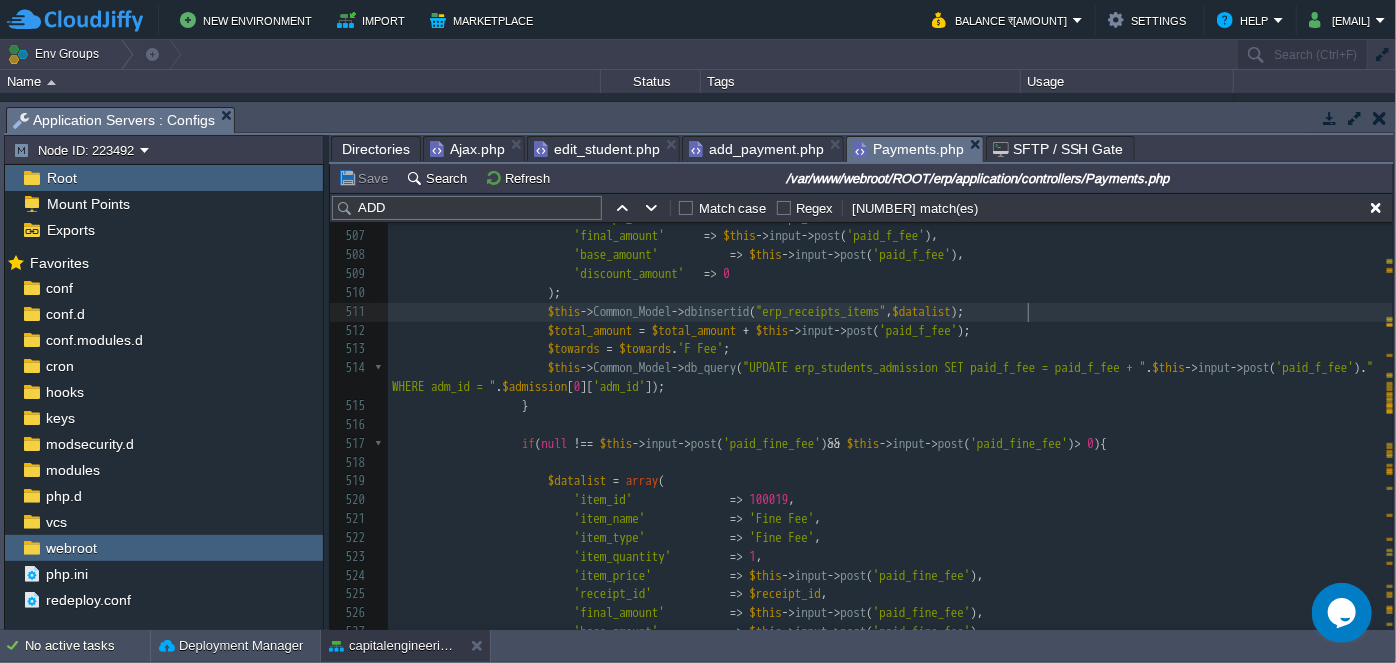 click on "$this->Common_Model->dbinsertid ( "erp_receipts_items" , $datalist );" at bounding box center (890, 312) 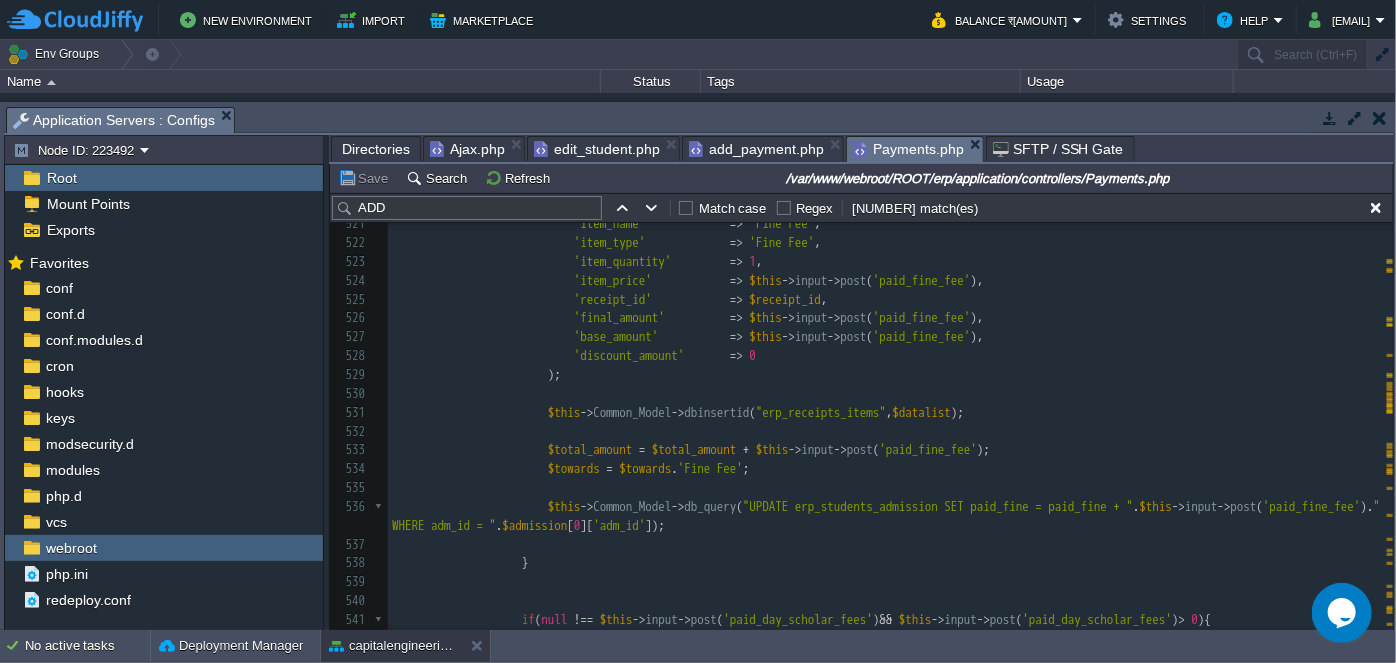 scroll, scrollTop: 10709, scrollLeft: 0, axis: vertical 